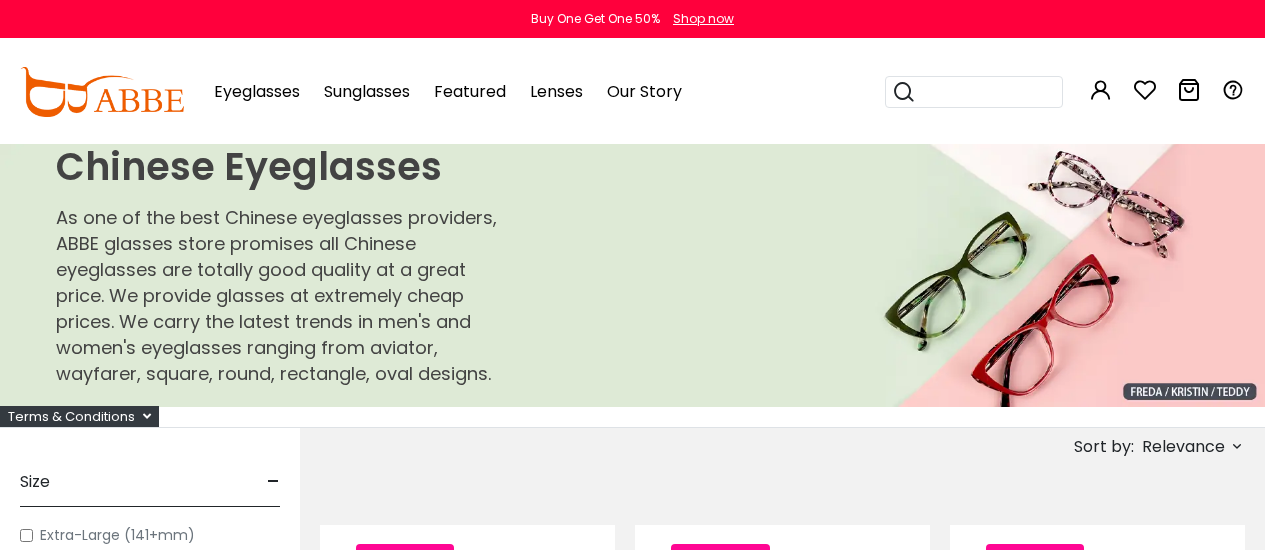 scroll, scrollTop: 0, scrollLeft: 0, axis: both 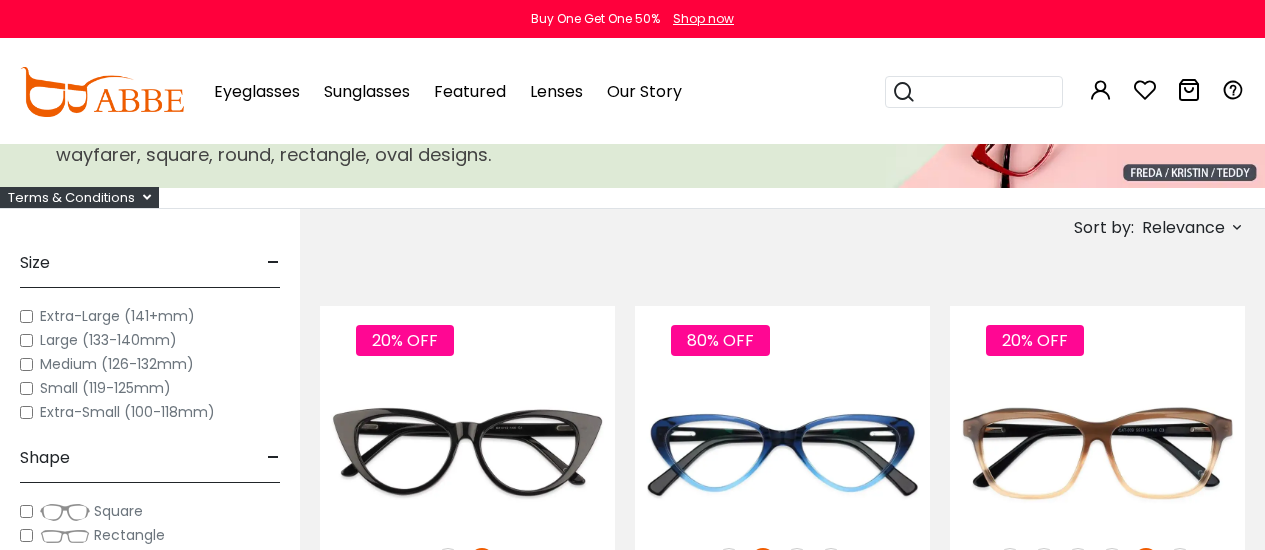 click on "Later" at bounding box center [0, 0] 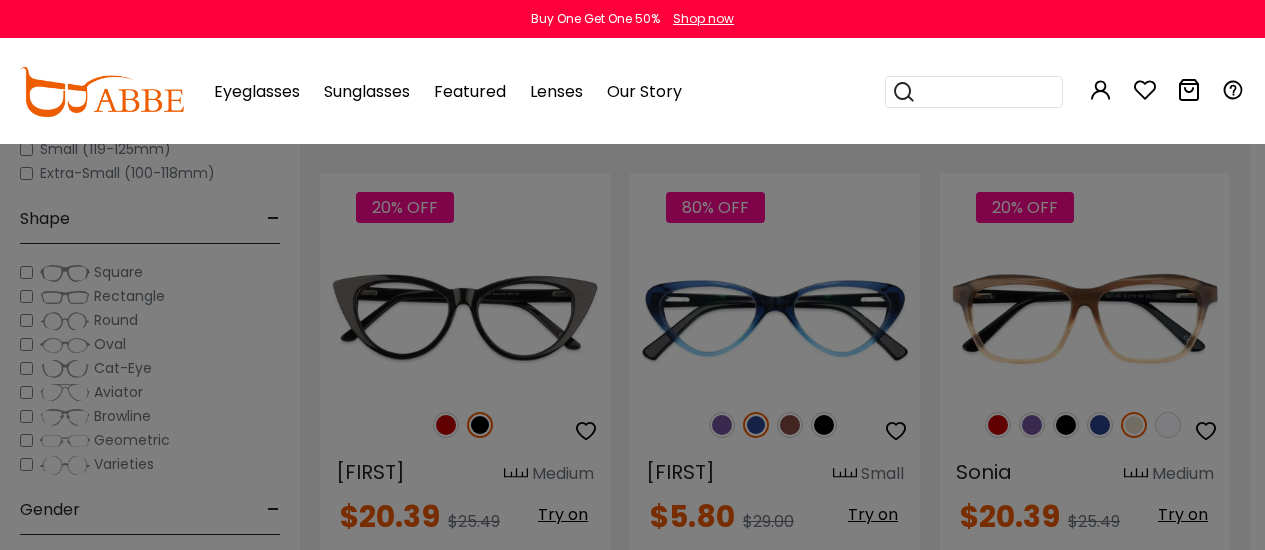 scroll, scrollTop: 356, scrollLeft: 0, axis: vertical 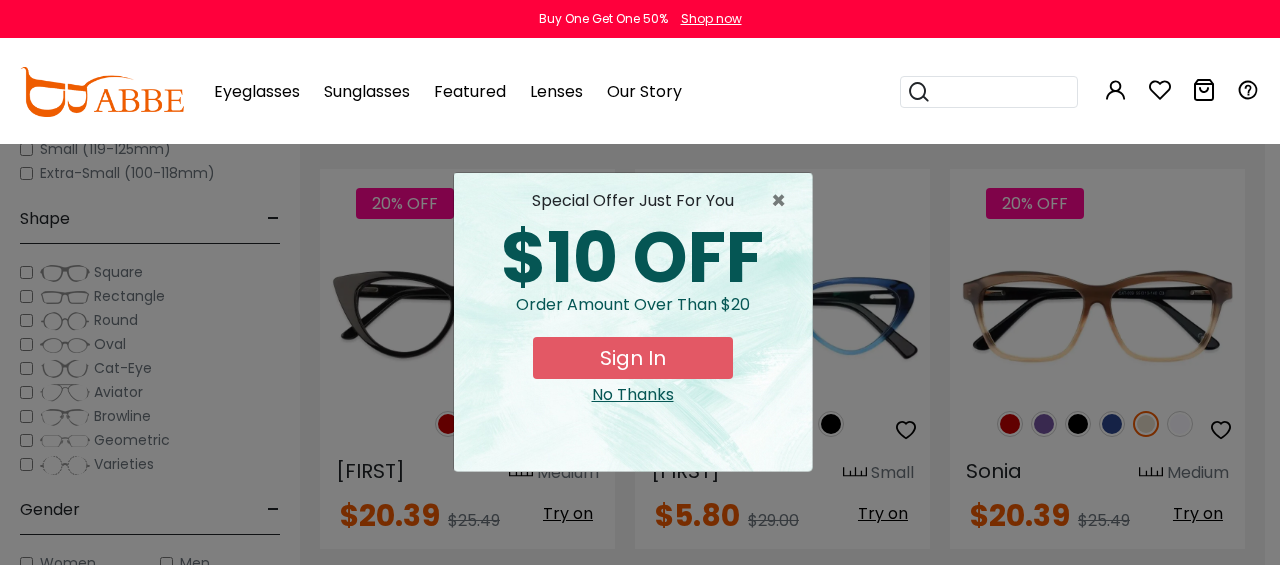 click on "special offer just for you
$10 OFF
Order amount over than $20
Sign In
No Thanks" at bounding box center [633, 322] 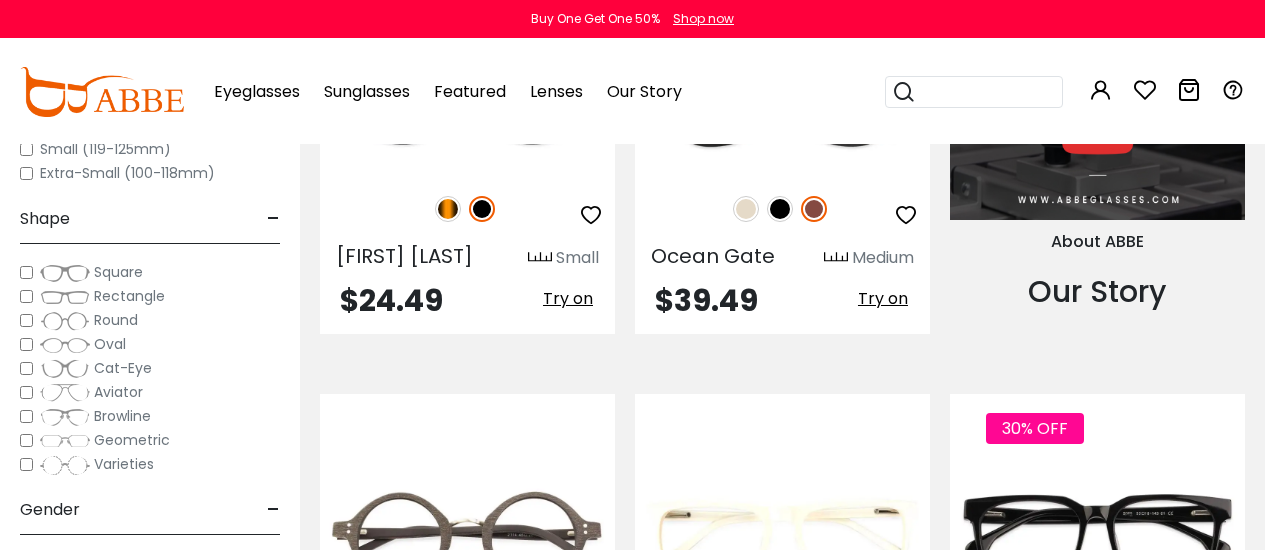 scroll, scrollTop: 1909, scrollLeft: 0, axis: vertical 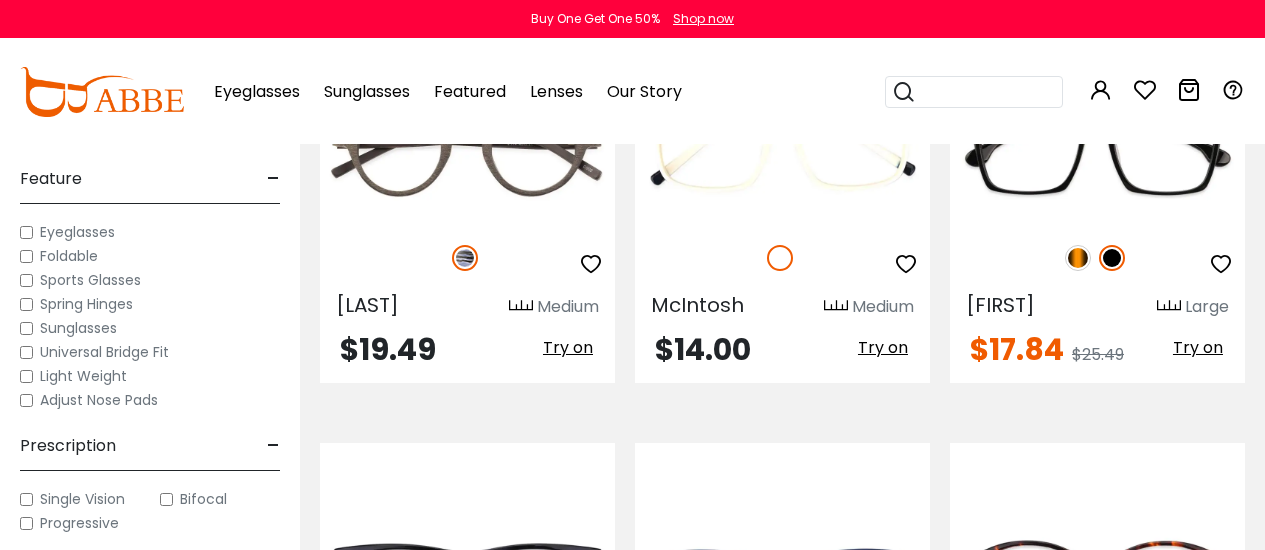 click on "Progressive" at bounding box center [79, 523] 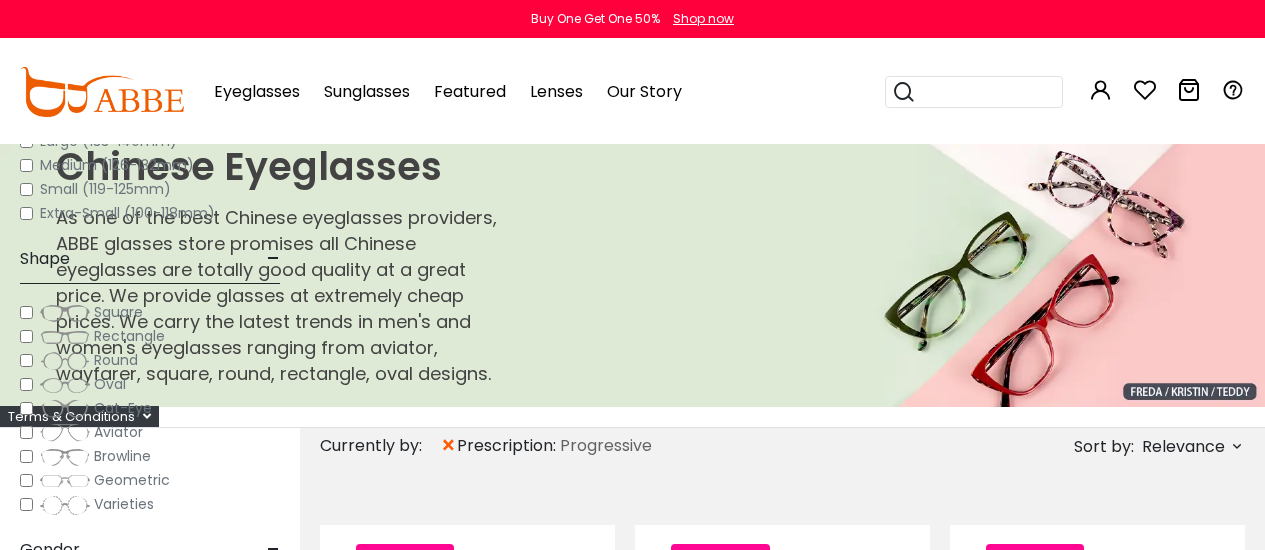 scroll, scrollTop: 327, scrollLeft: 0, axis: vertical 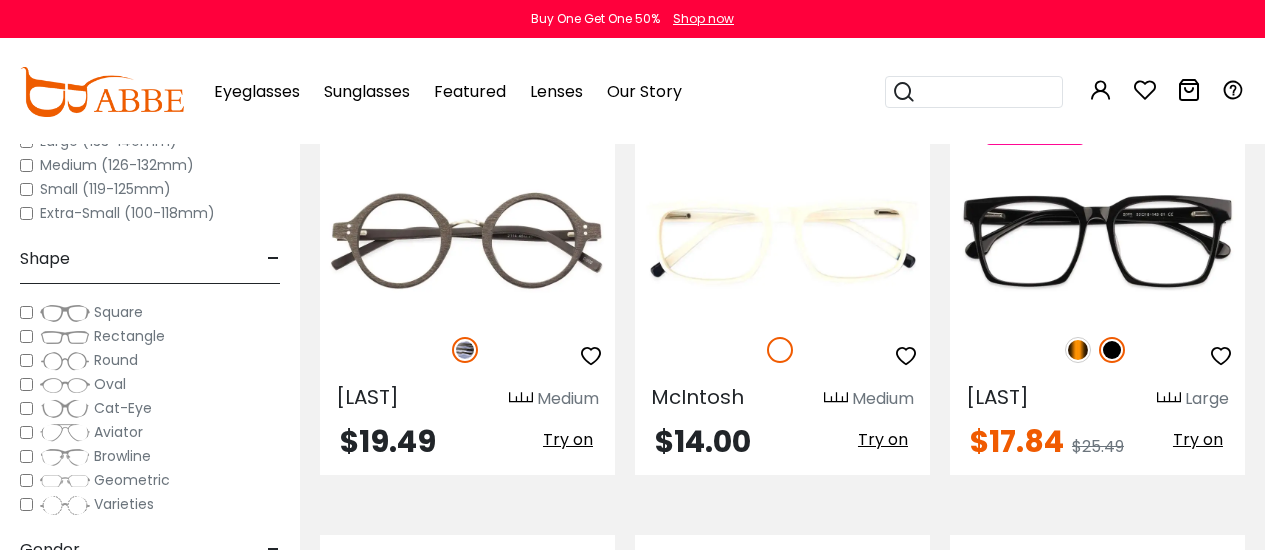 click at bounding box center (0, 0) 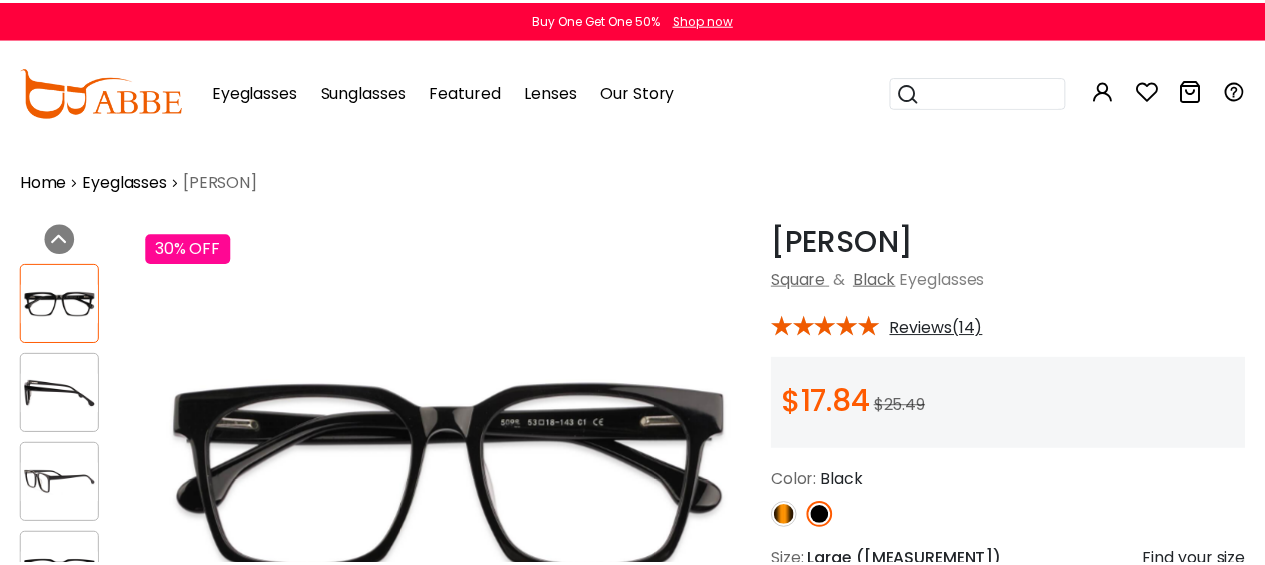 scroll, scrollTop: 0, scrollLeft: 0, axis: both 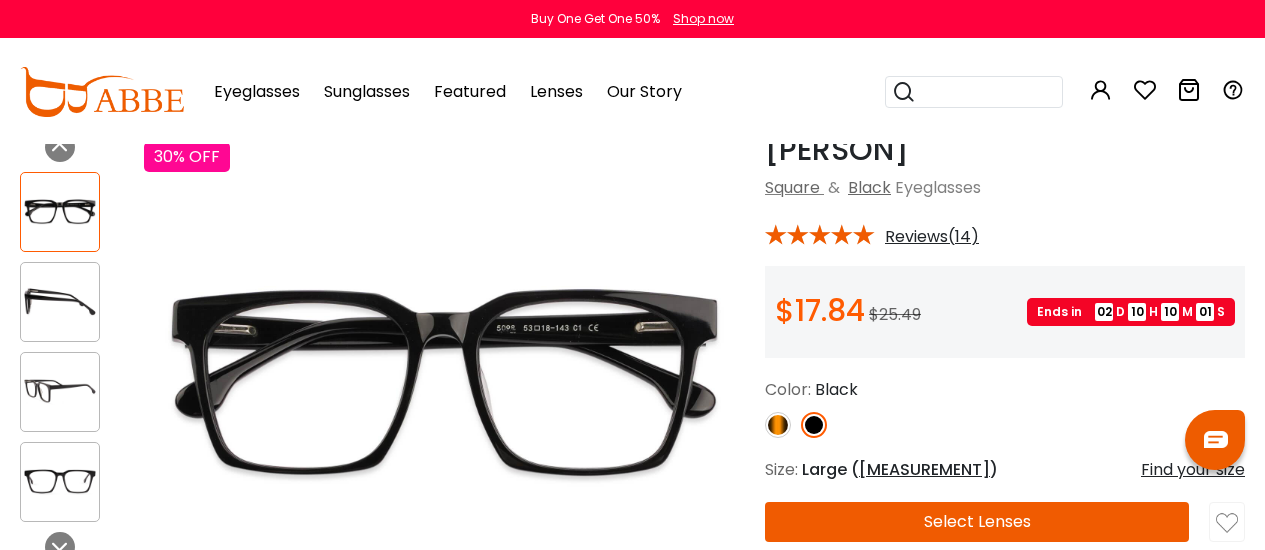 click at bounding box center (60, 301) 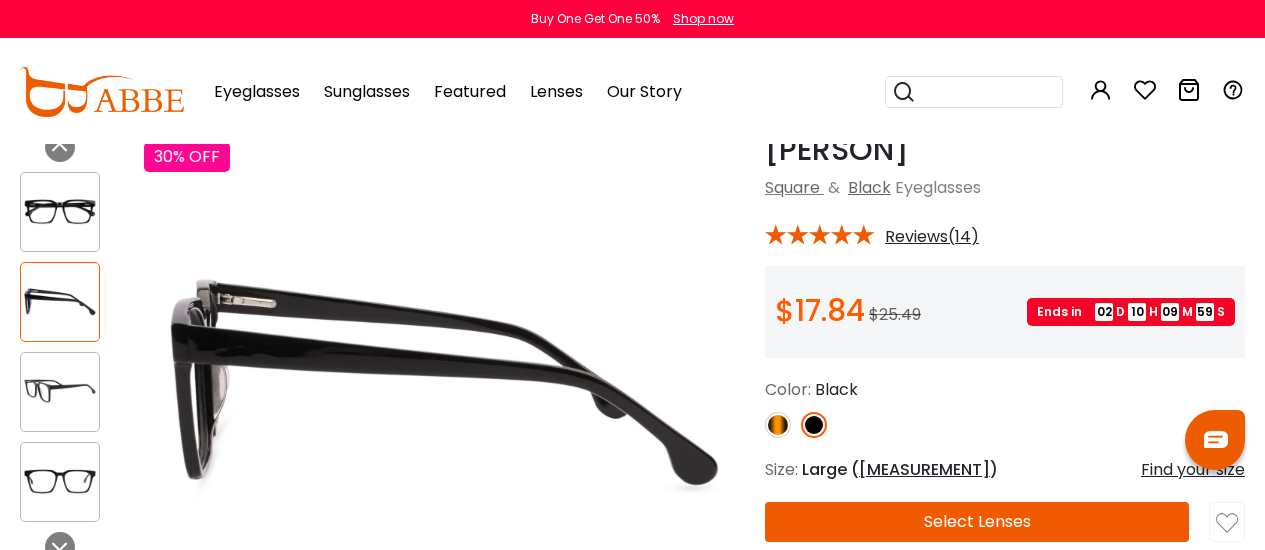 click at bounding box center (60, 391) 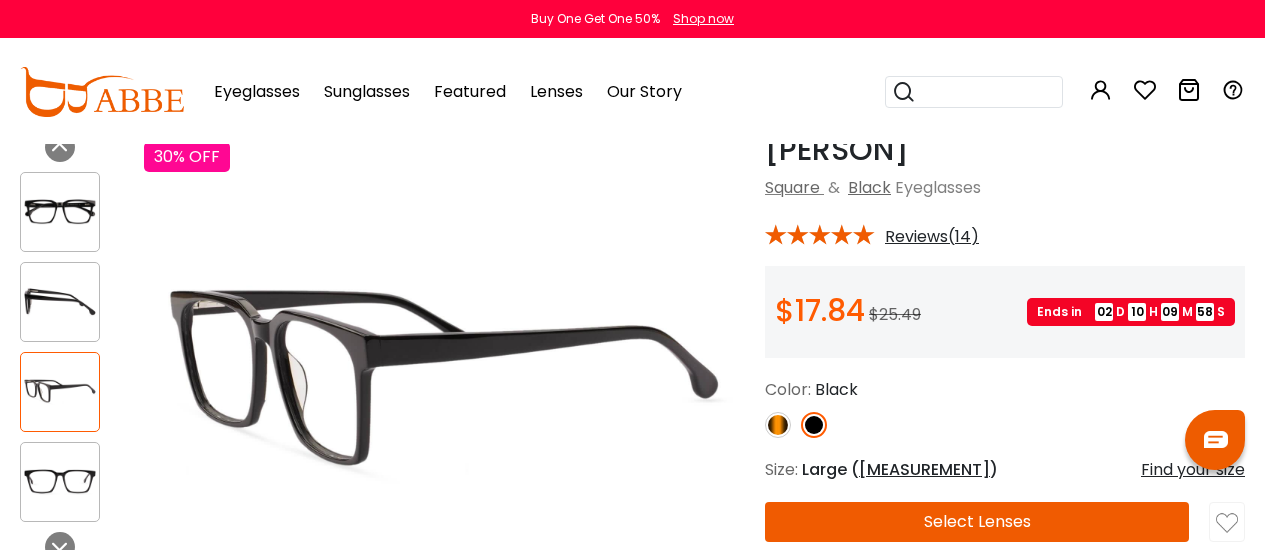 click at bounding box center [60, 482] 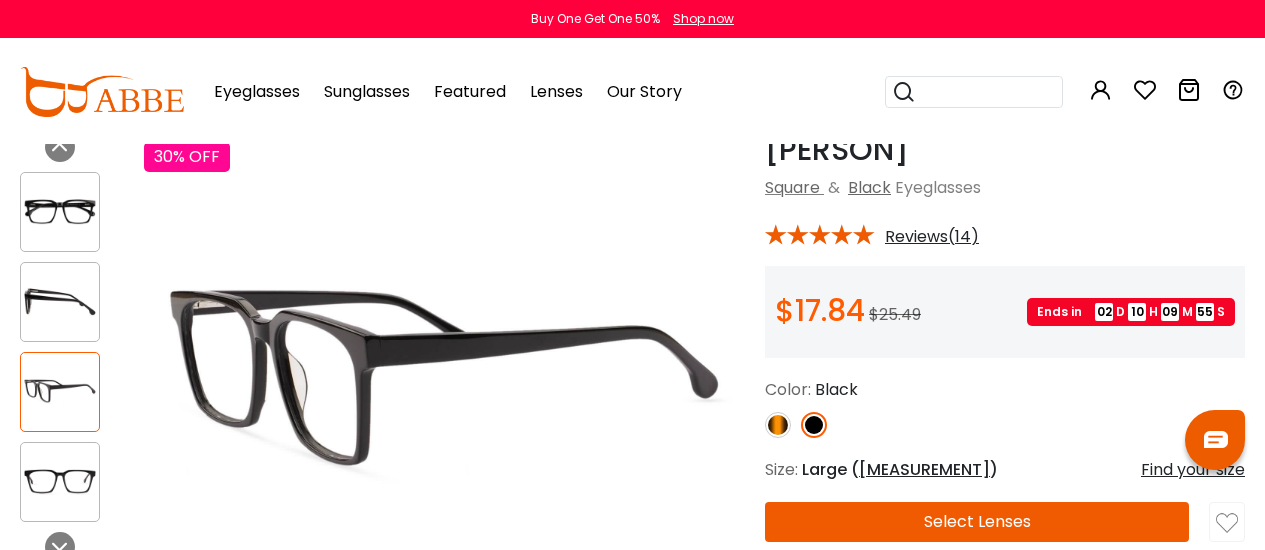 click at bounding box center [60, 547] 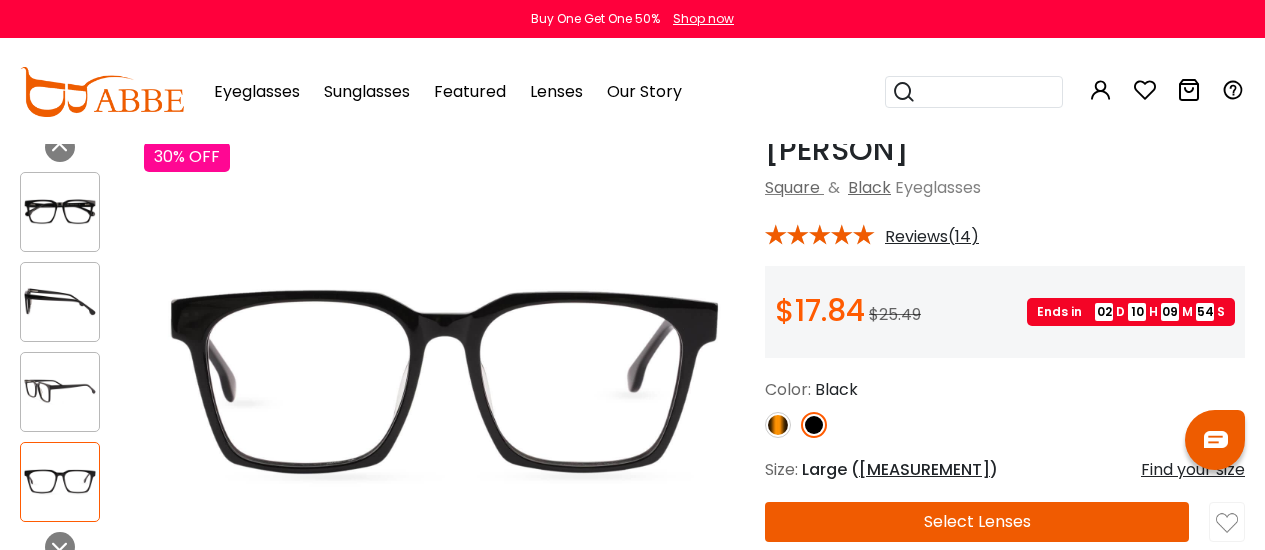 click at bounding box center [60, 547] 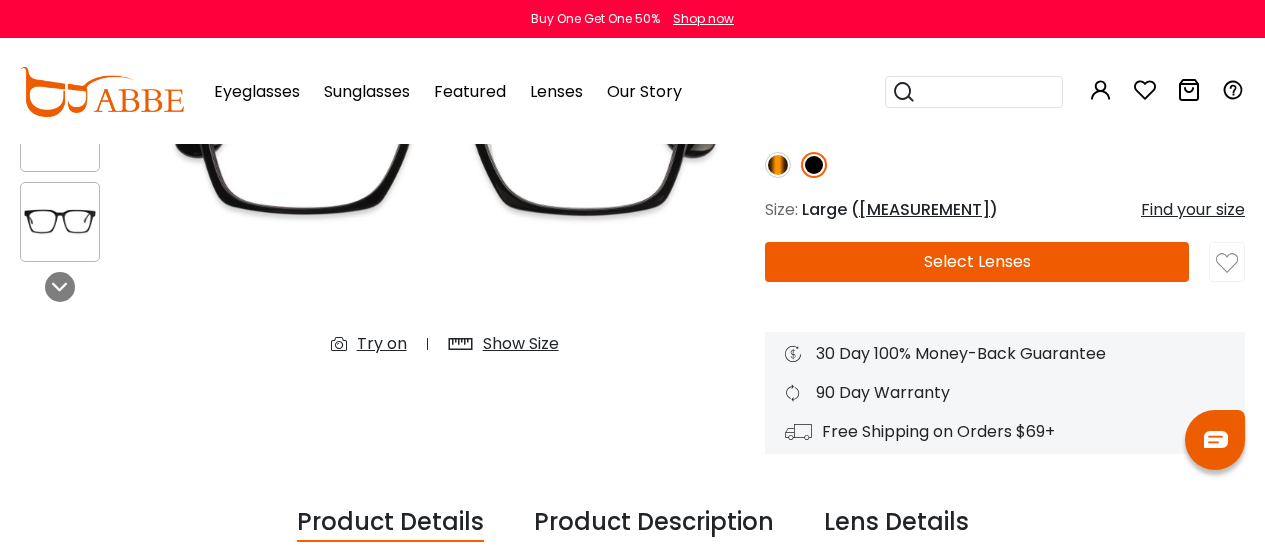 scroll, scrollTop: 357, scrollLeft: 0, axis: vertical 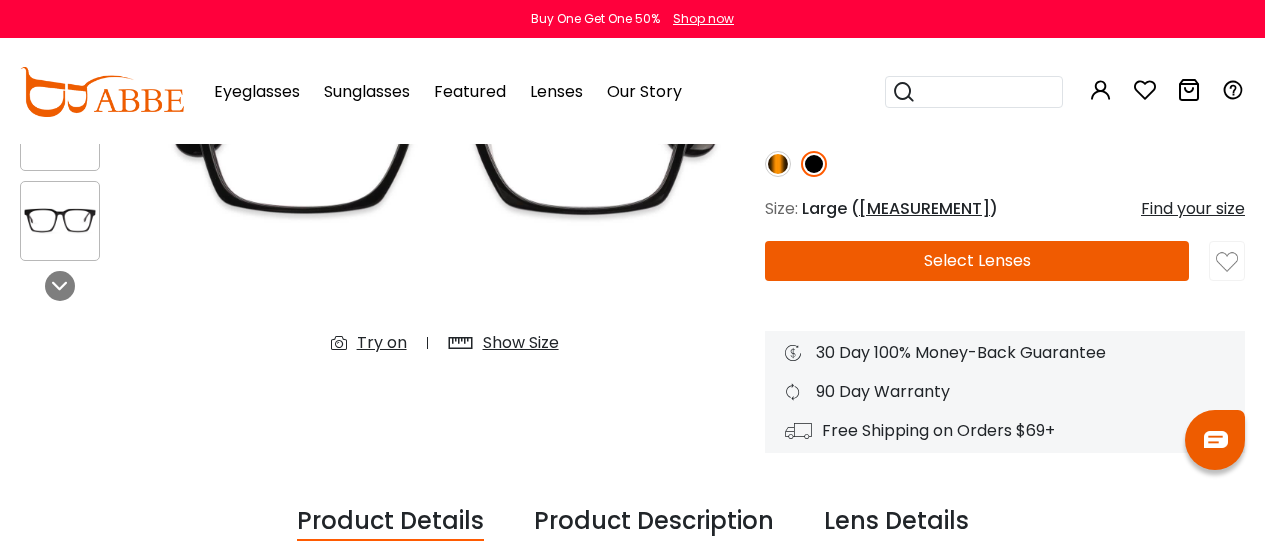 click on "Select Lenses" at bounding box center (977, 261) 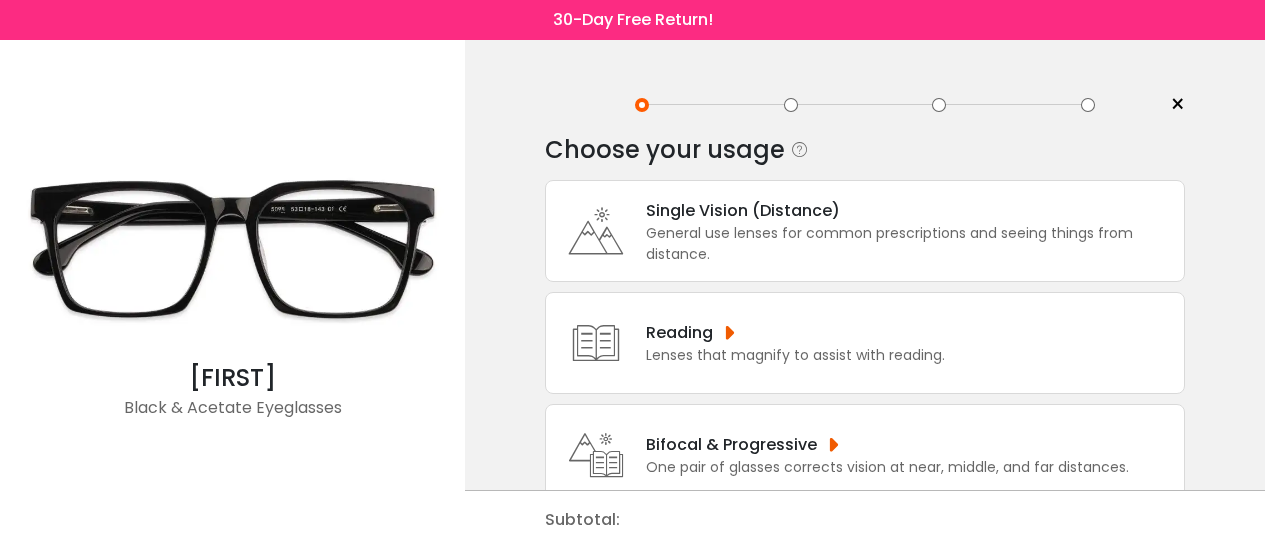 scroll, scrollTop: 0, scrollLeft: 0, axis: both 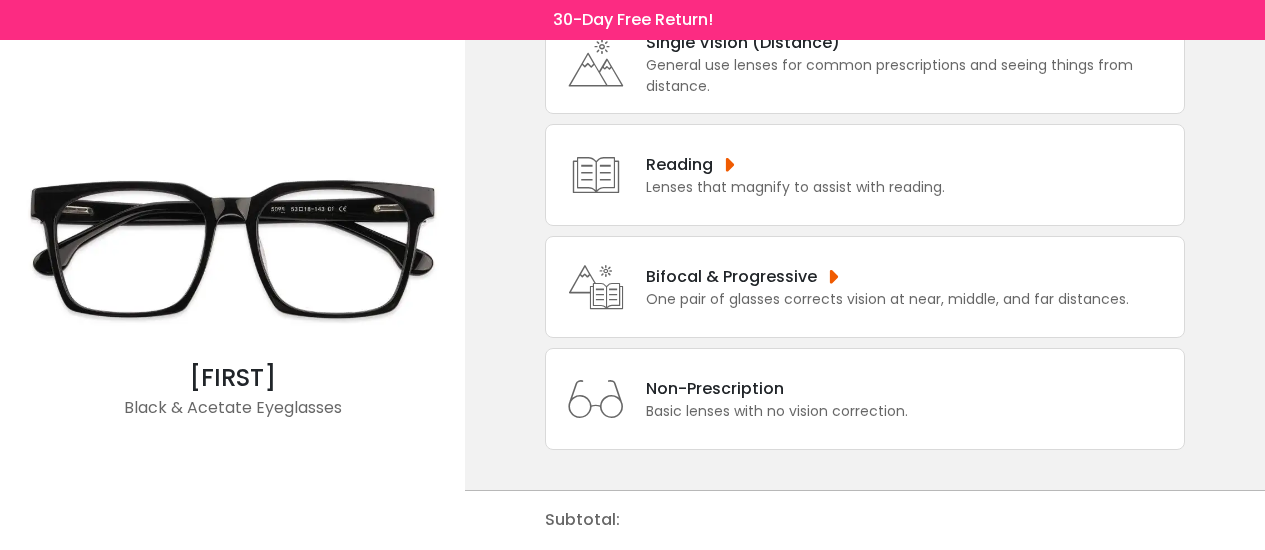 click on "One pair of glasses corrects vision at near, middle, and far distances." at bounding box center [887, 299] 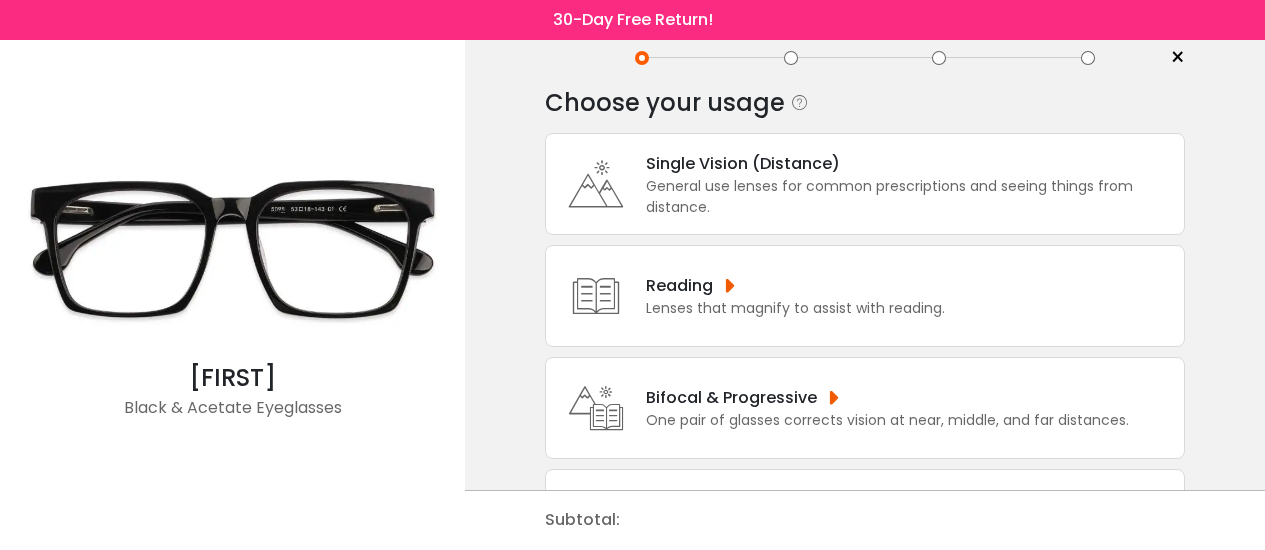 scroll, scrollTop: 0, scrollLeft: 0, axis: both 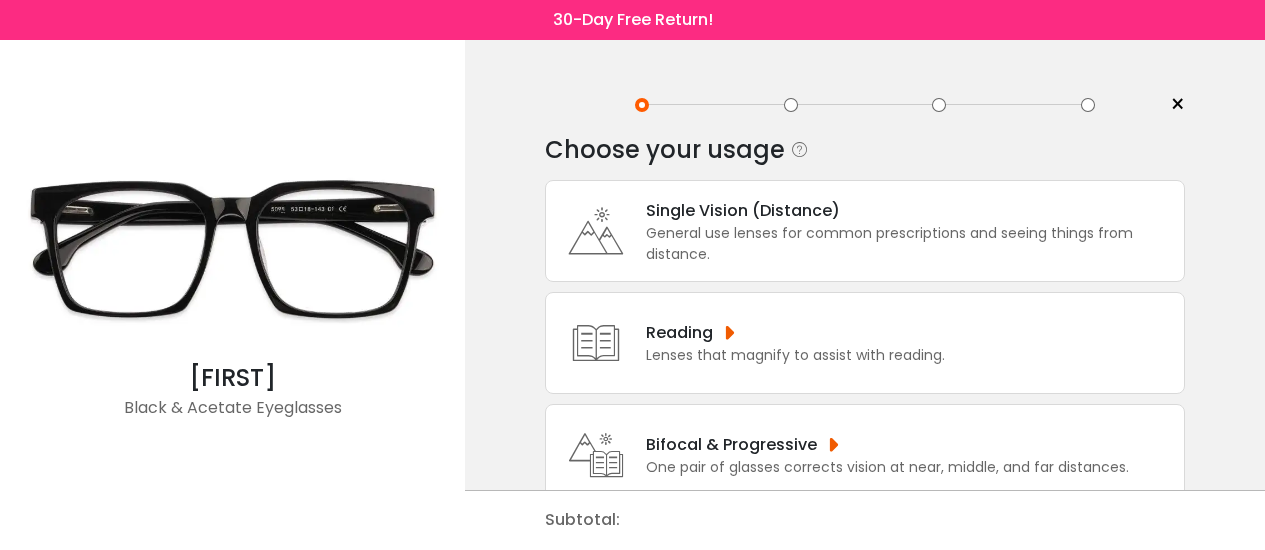 click on "×" at bounding box center [1177, 105] 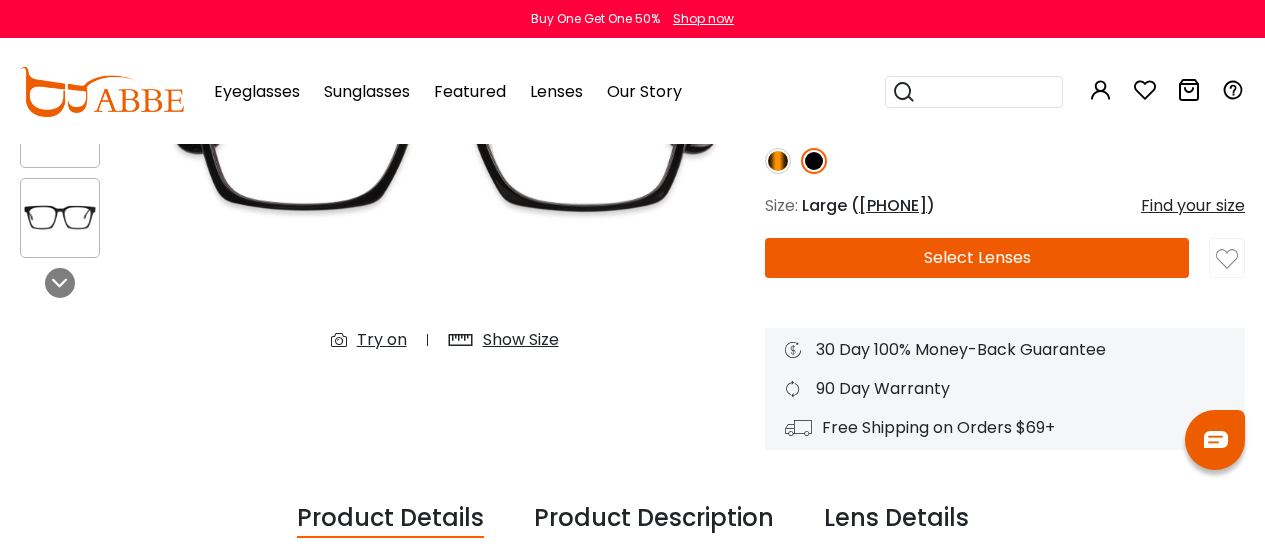 scroll, scrollTop: 0, scrollLeft: 0, axis: both 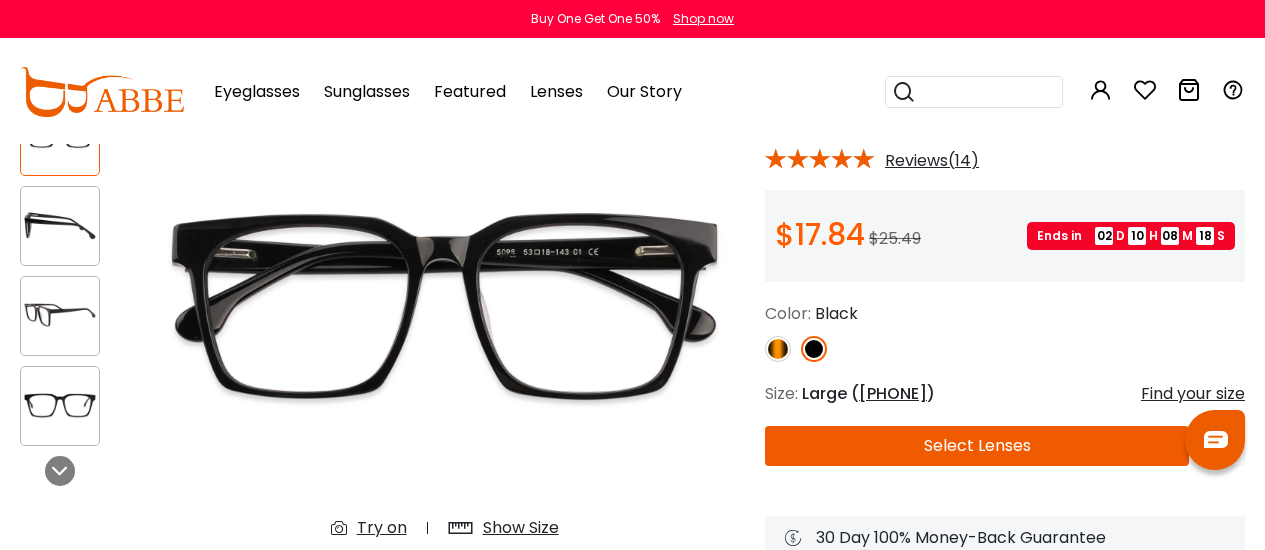 click on "Select Lenses" at bounding box center (977, 446) 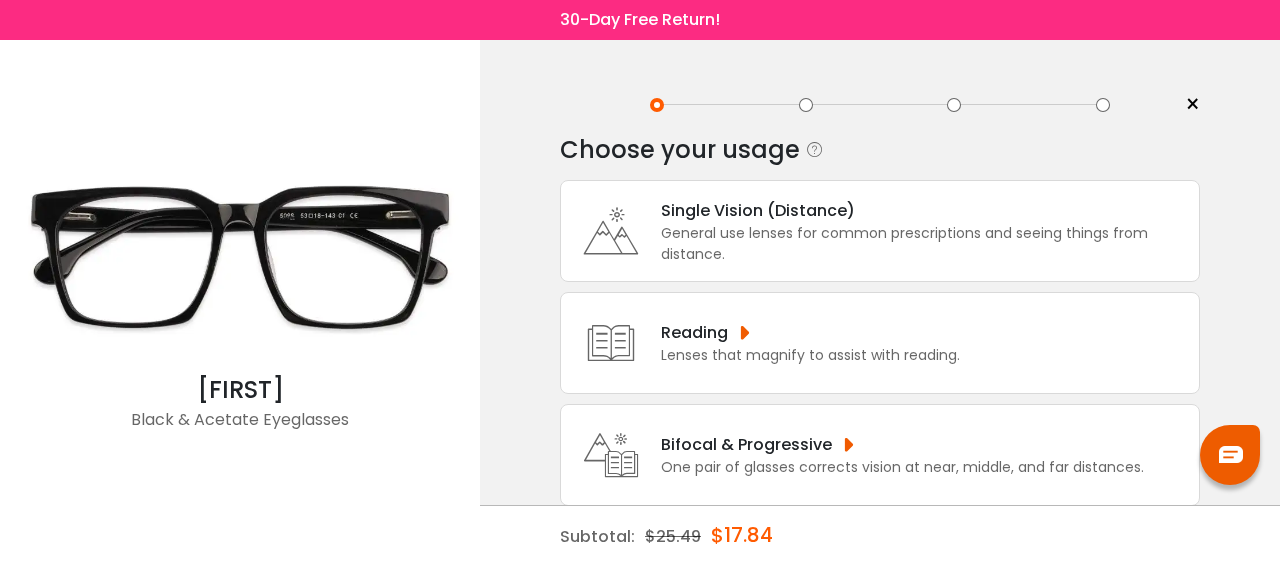 scroll, scrollTop: 59, scrollLeft: 0, axis: vertical 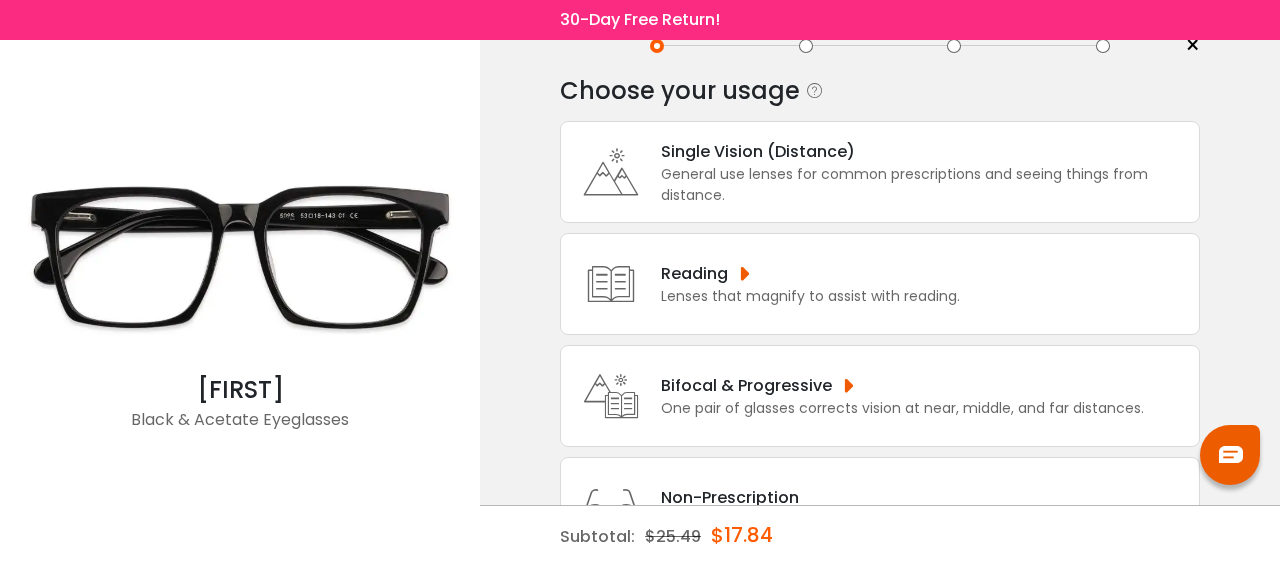 click on "One pair of glasses corrects vision at near, middle, and far distances." at bounding box center [902, 408] 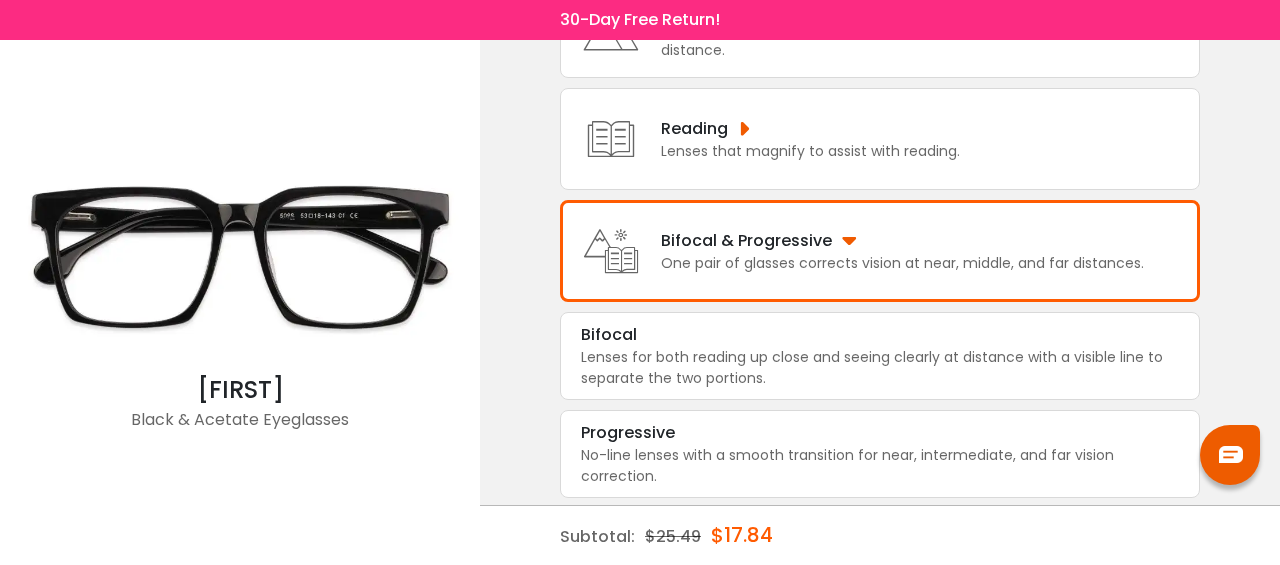 scroll, scrollTop: 207, scrollLeft: 0, axis: vertical 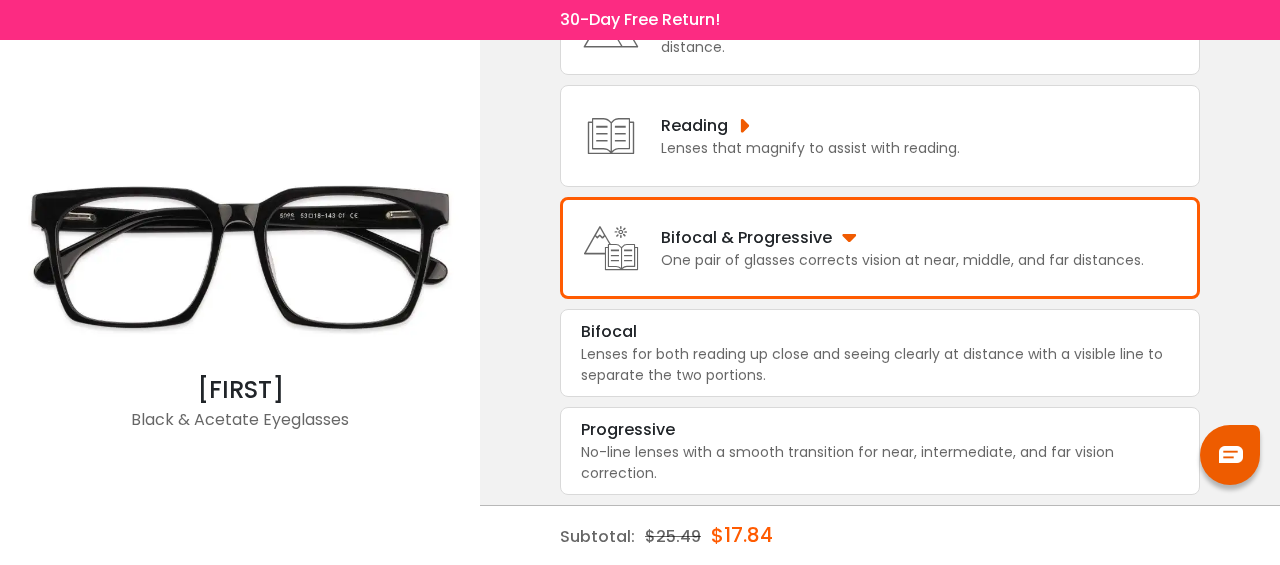 click on "Lenses for both reading up close and seeing clearly at distance with a visible line to separate the two portions." at bounding box center [880, 365] 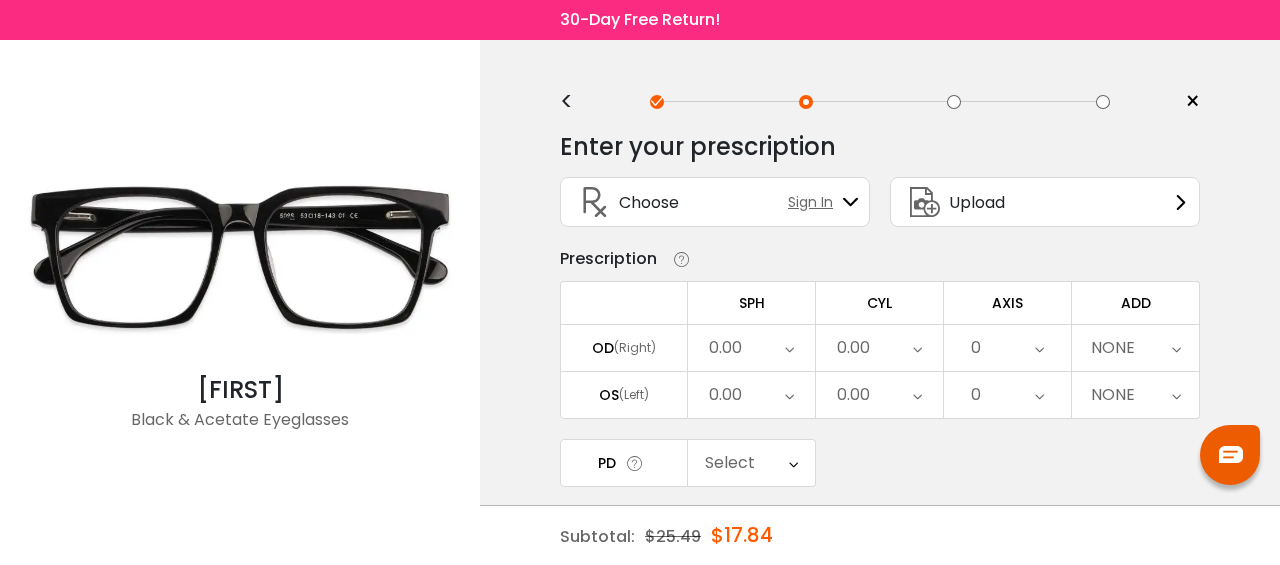 scroll, scrollTop: 0, scrollLeft: 0, axis: both 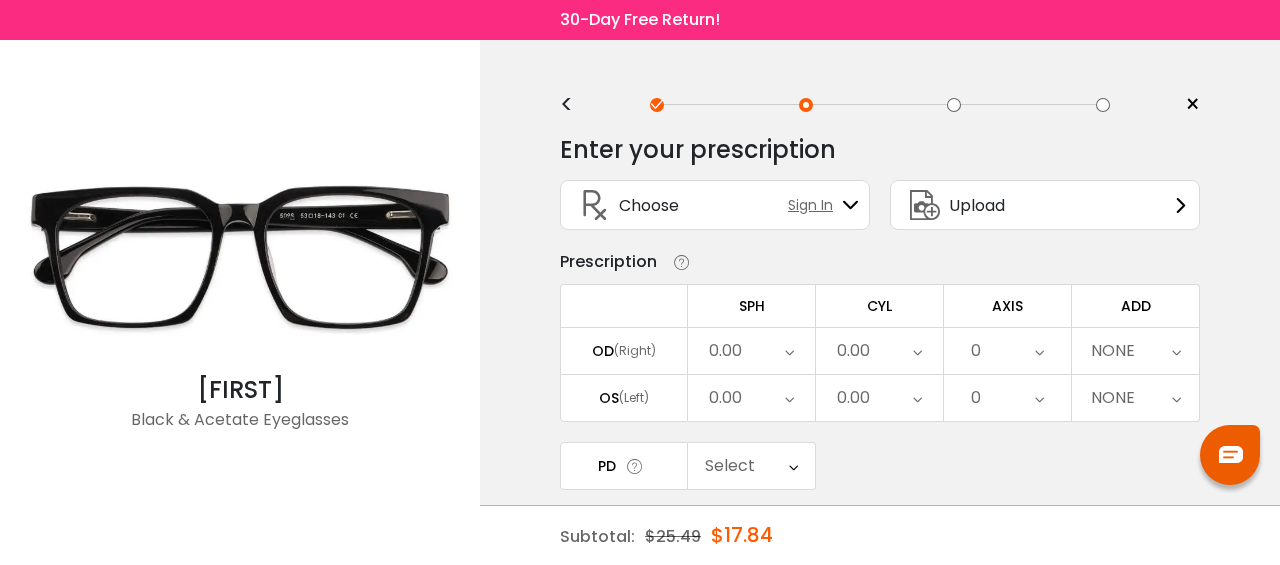 click on "<
×
Choose your usage
Single Vision (Distance)
This lens helps you see details at a distance.
It is usually indicated by a (-) next to the numbers under the “sphere” category of your prescription.
Readers
"Reader" and "Intermediate" lenses have prescriptions starting with a plus ( + )
sign and are designed for those who have trouble focusing their eyes while reading.
These lenses are designed to help correct farsightedness caused by hyperopia or presbyopia.
Multifocal
Non-prescription
Readers" at bounding box center (880, 395) 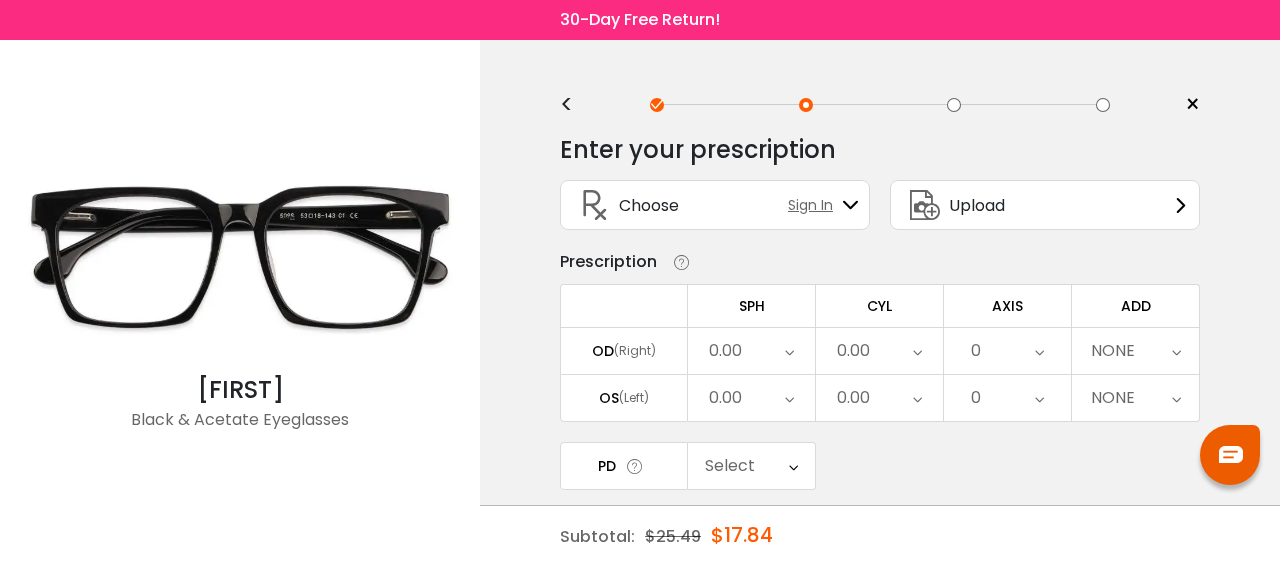 click on "×" at bounding box center [1192, 105] 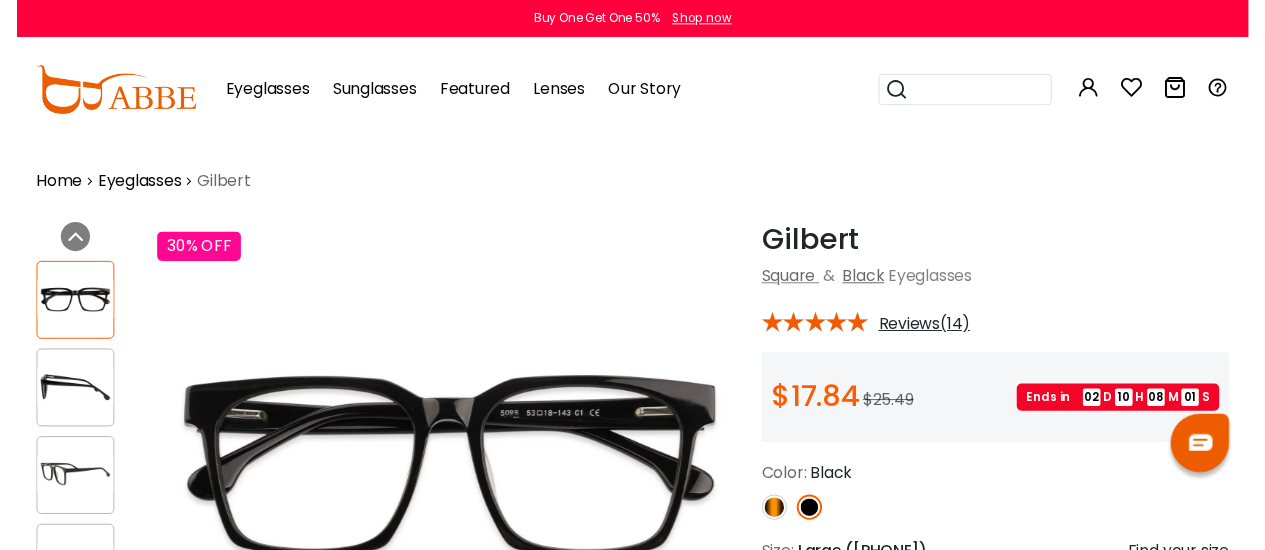scroll, scrollTop: 0, scrollLeft: 0, axis: both 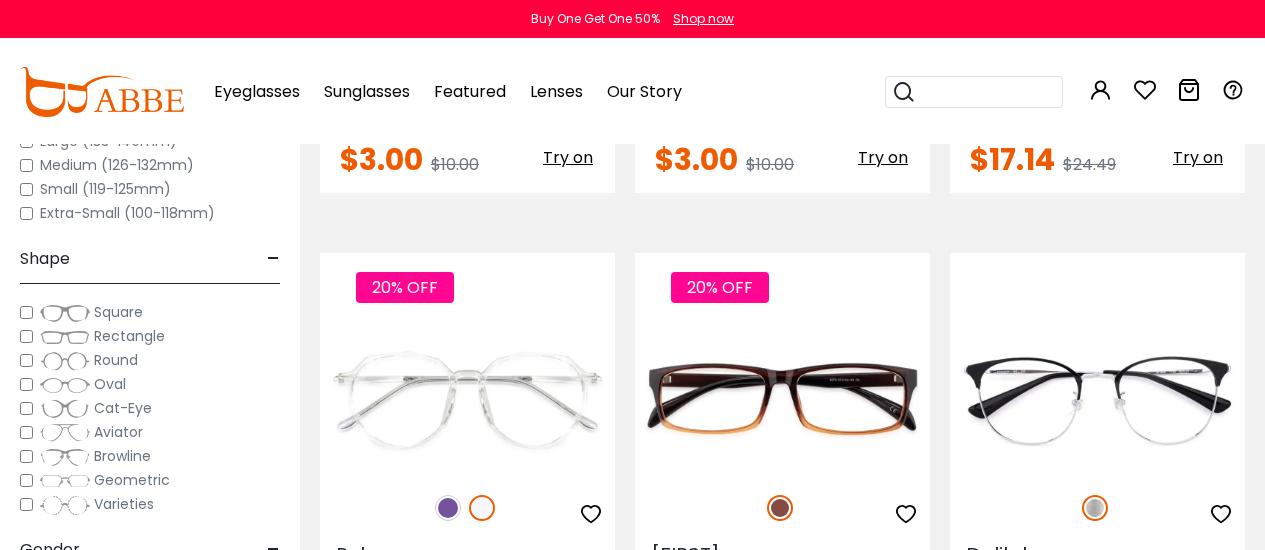 click at bounding box center [1097, 508] 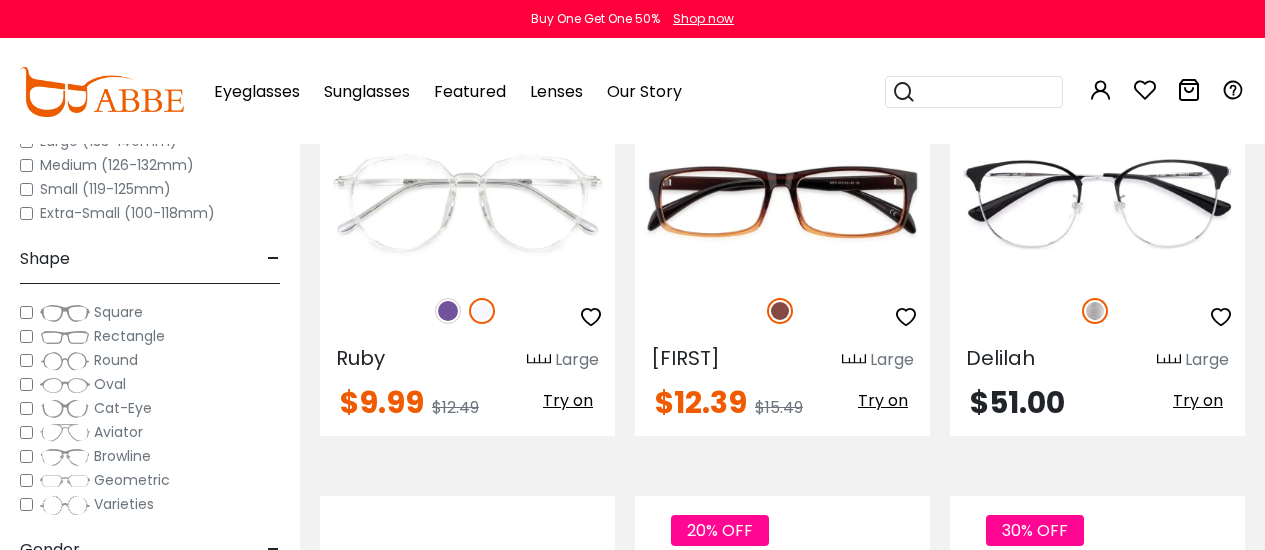 scroll, scrollTop: 7086, scrollLeft: 0, axis: vertical 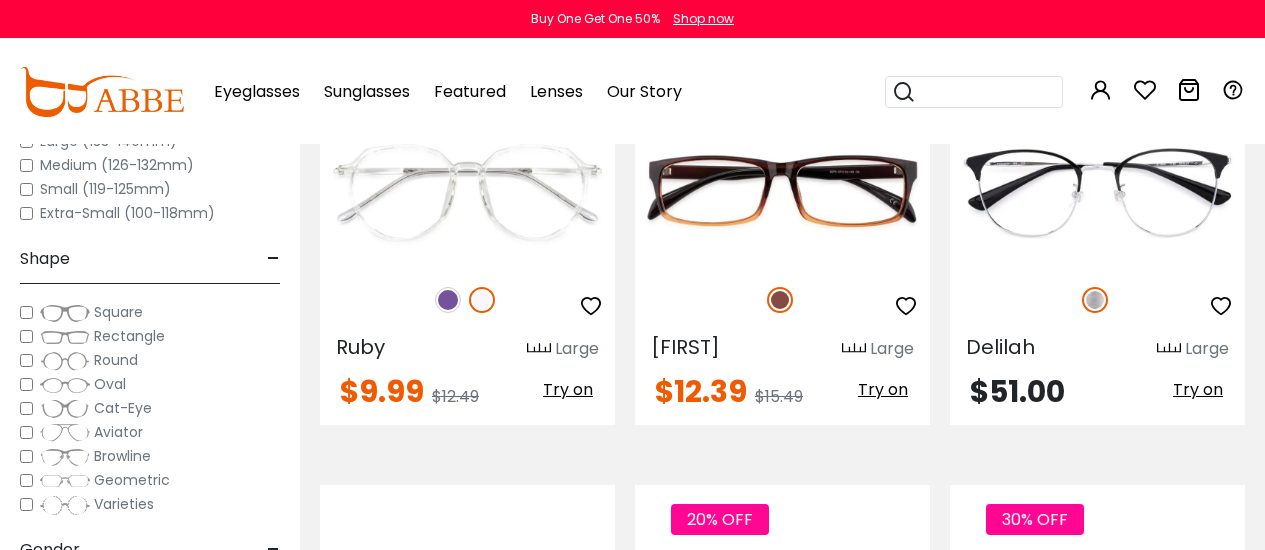 click on "20% OFF
Nora
Medium
$20.39" at bounding box center (782, -2189) 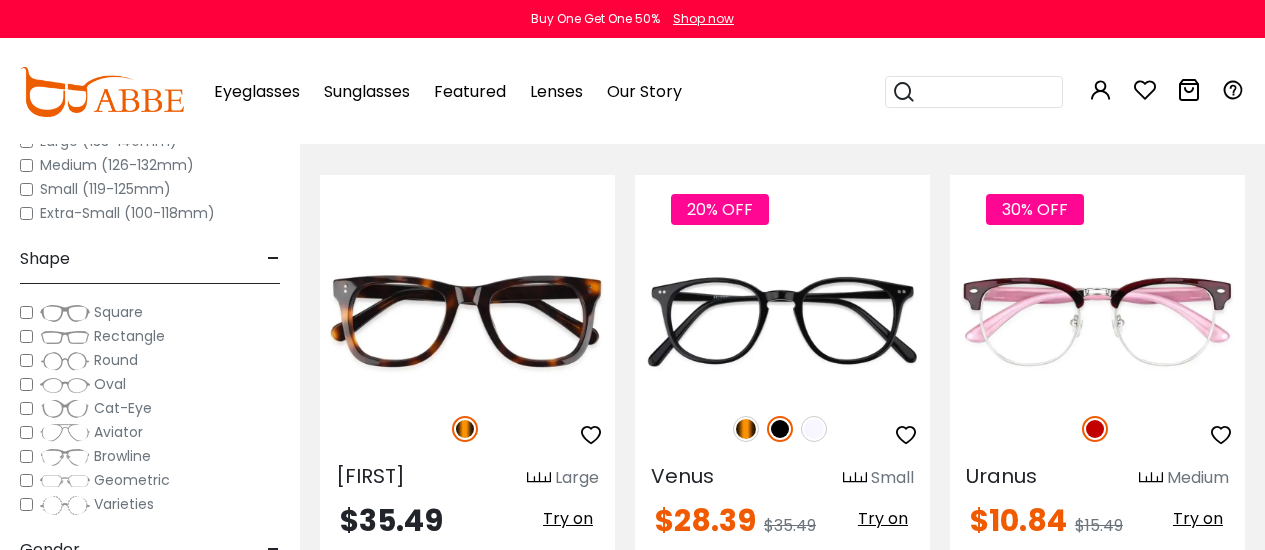 scroll, scrollTop: 7403, scrollLeft: 0, axis: vertical 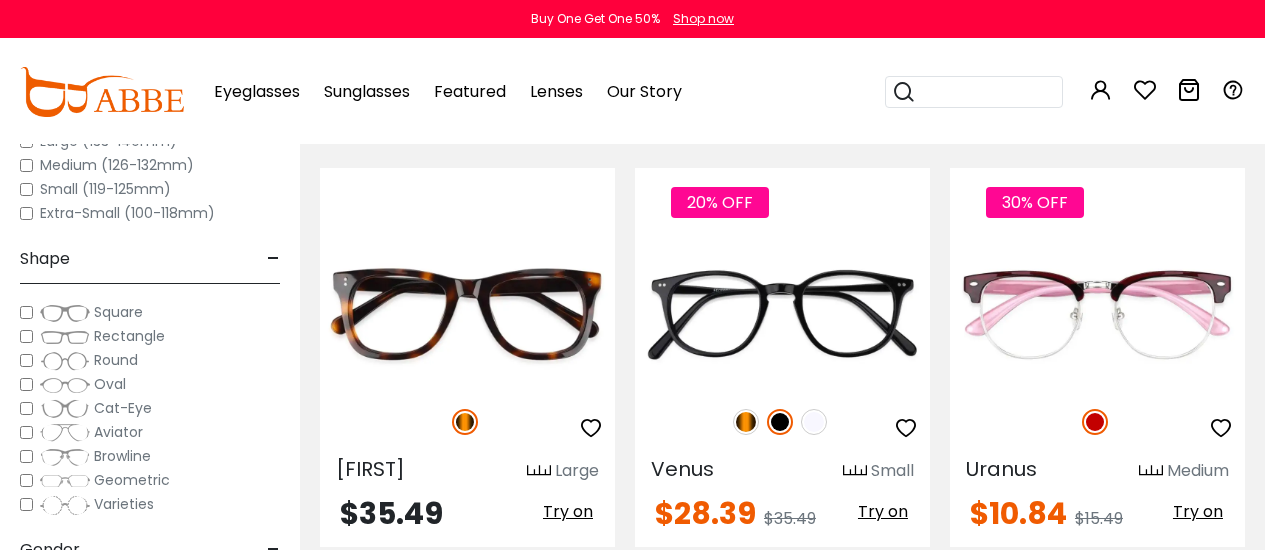 click on "Try on" at bounding box center [1198, 511] 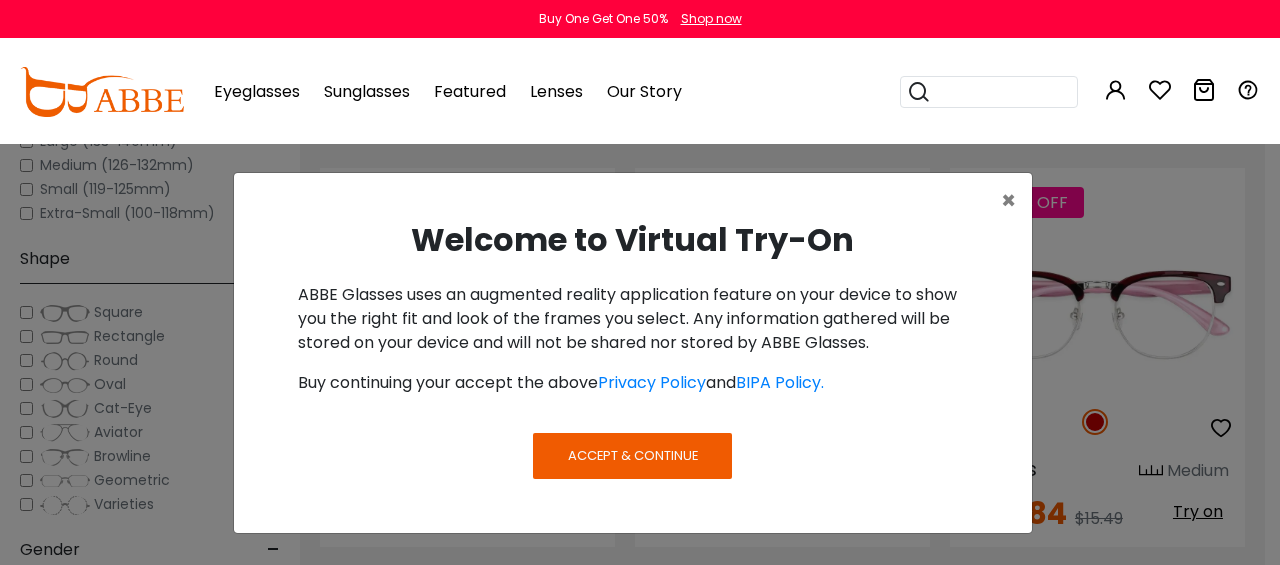 click on "×                                                       Welcome to Virtual Try-On                           ABBE Glasses uses an augmented reality application feature on your device to show you the right fit and look of the frames you select. Any information gathered will be stored on your device and will not be shared nor stored by ABBE Glasses.                  Buy continuing your accept the above  Privacy Policy  and  BIPA Policy.                                                                Accept & Continue" at bounding box center (640, 282) 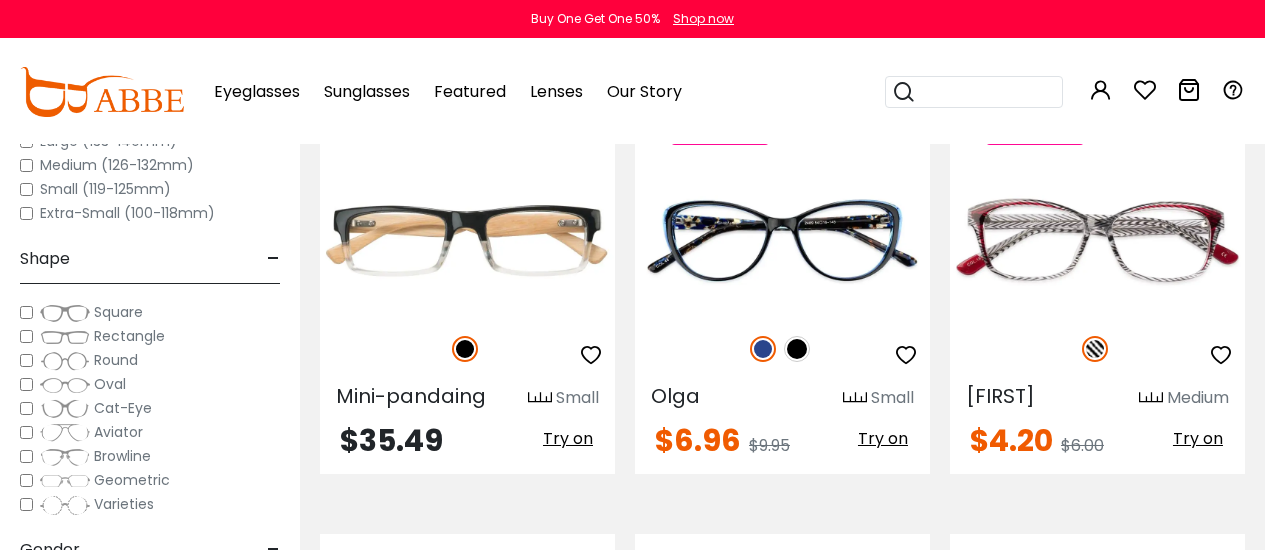 scroll, scrollTop: 8354, scrollLeft: 0, axis: vertical 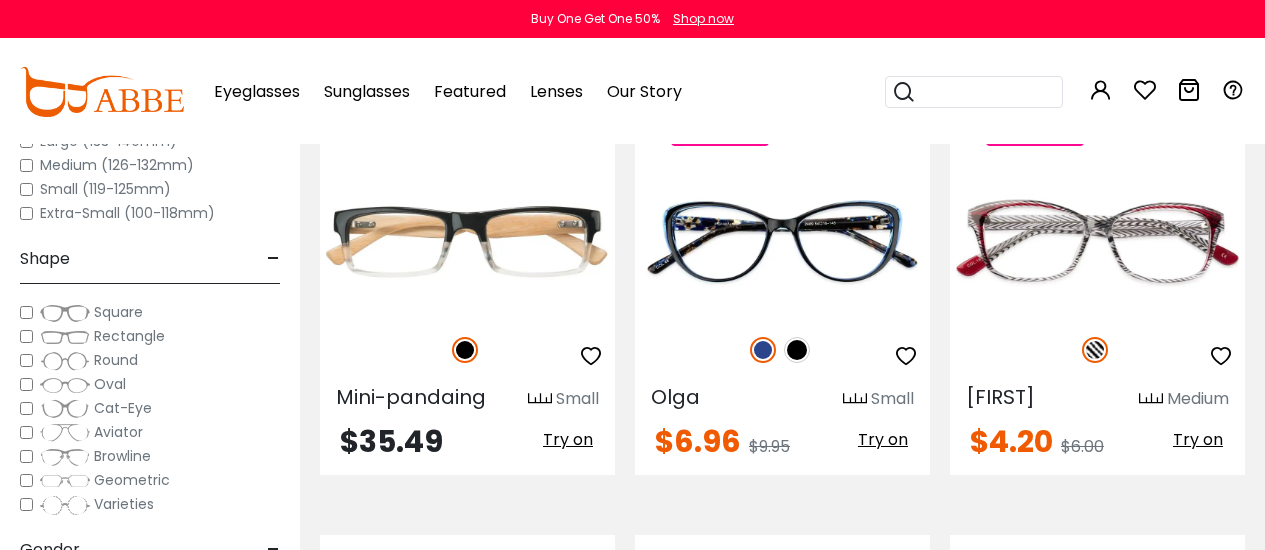 click at bounding box center [0, 0] 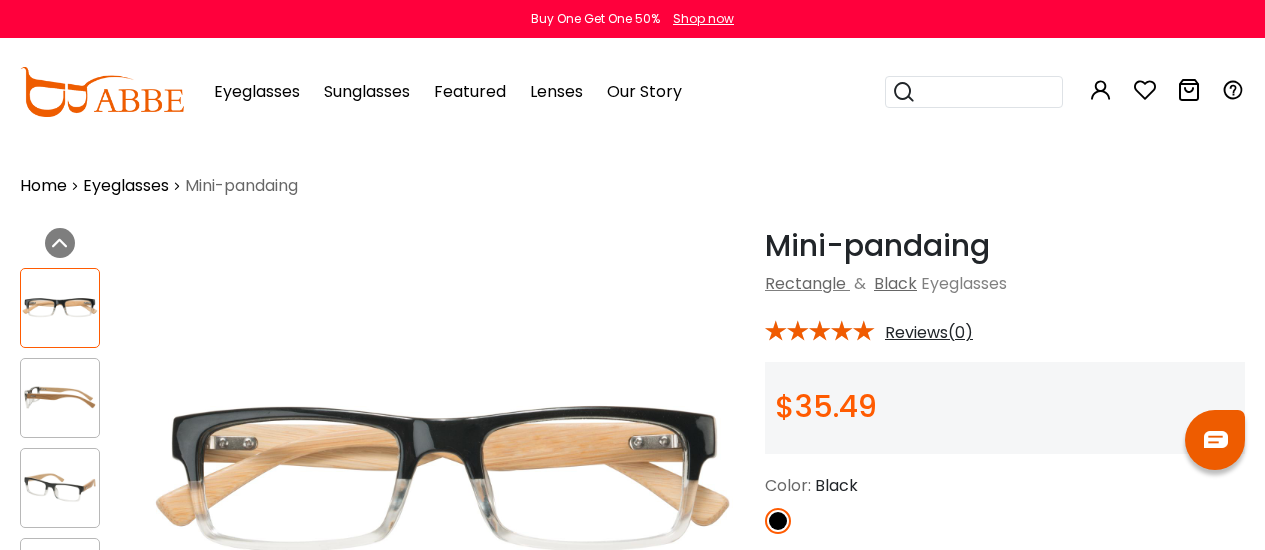 scroll, scrollTop: 0, scrollLeft: 0, axis: both 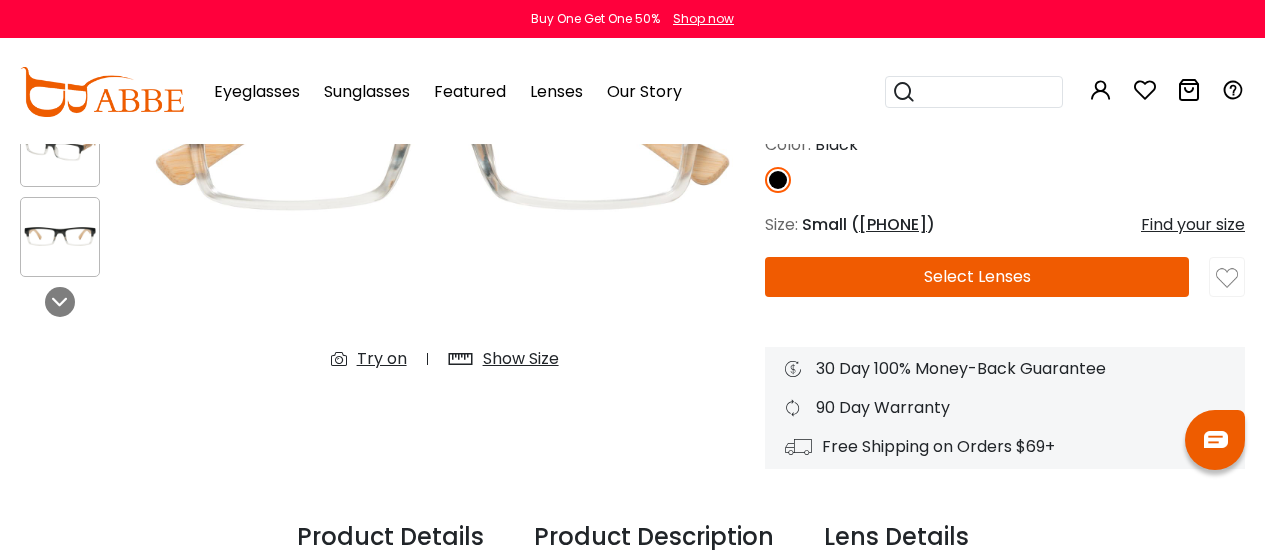 click on "Select Lenses" at bounding box center [977, 277] 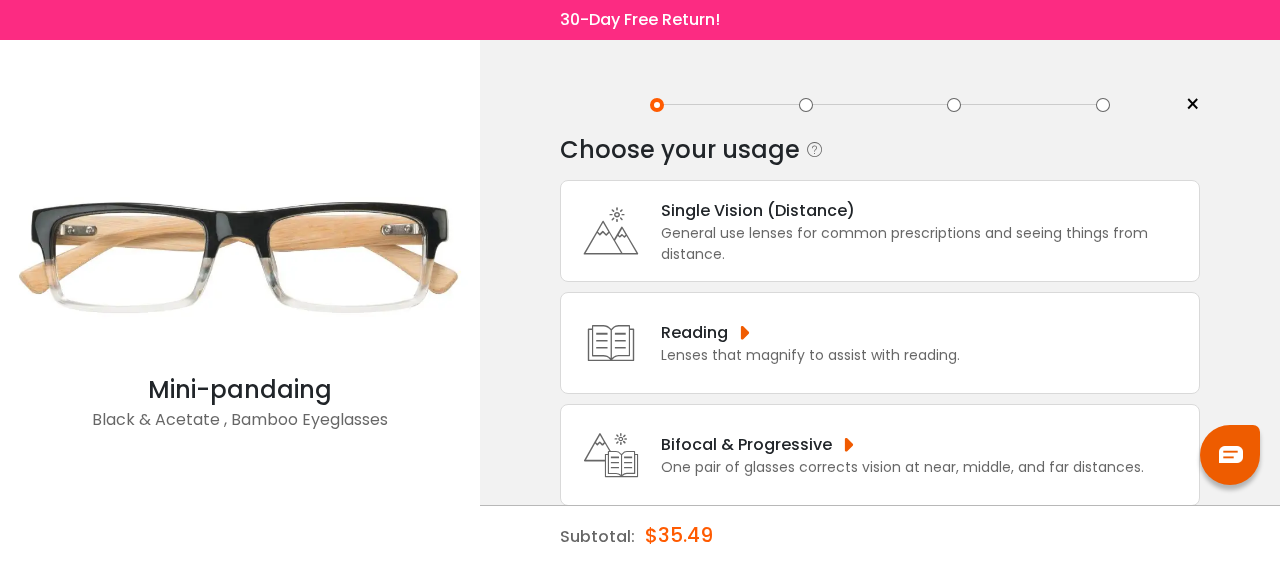 scroll, scrollTop: 0, scrollLeft: 0, axis: both 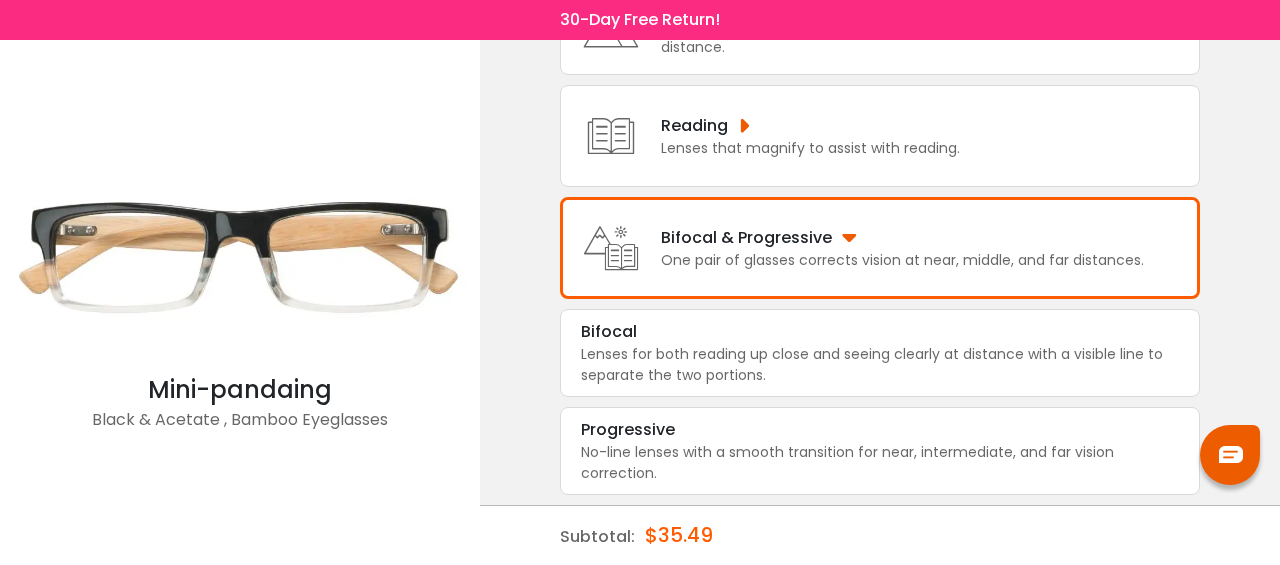 click on "No-line lenses with a smooth transition for near, intermediate, and far vision correction." at bounding box center [880, 463] 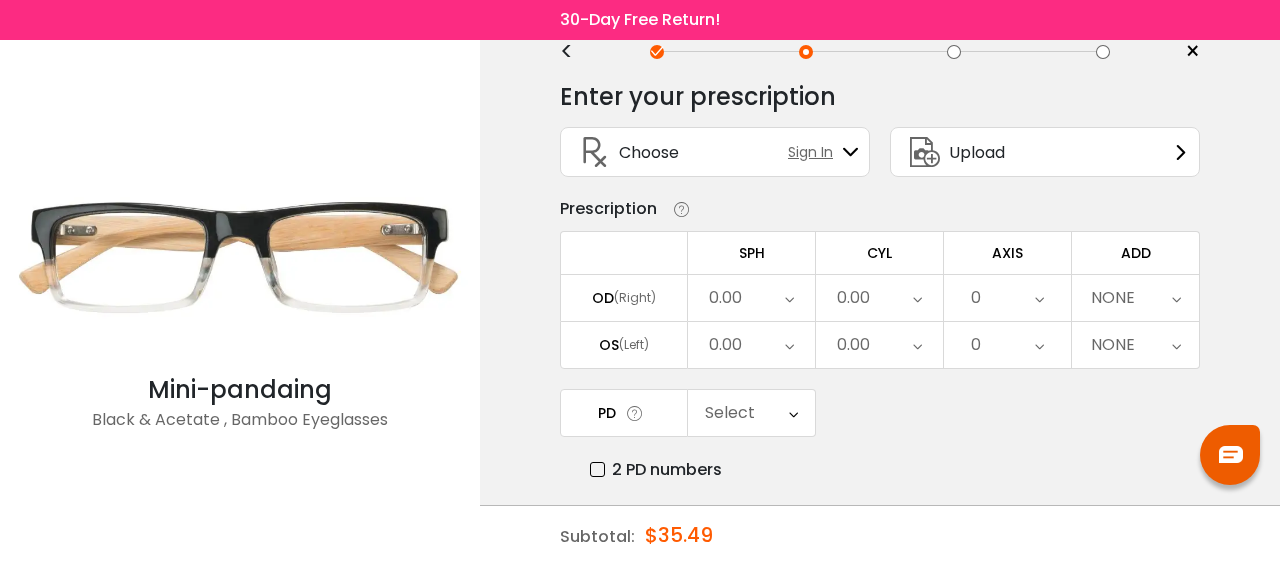 scroll, scrollTop: 54, scrollLeft: 0, axis: vertical 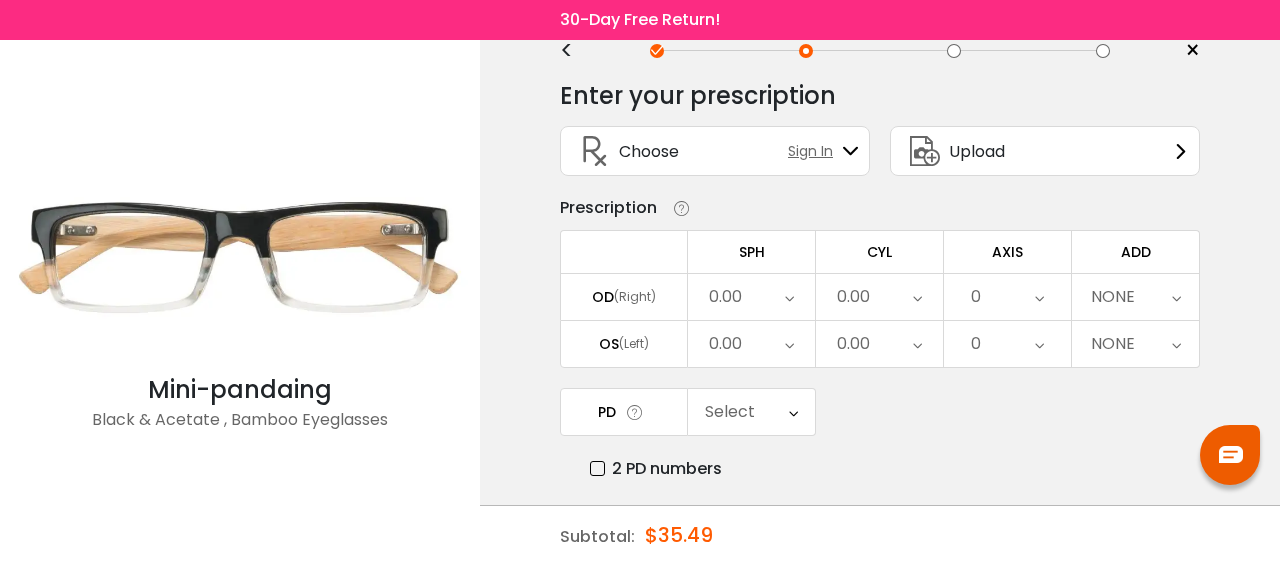 click on "Subtotal:
$35.49" at bounding box center [880, 536] 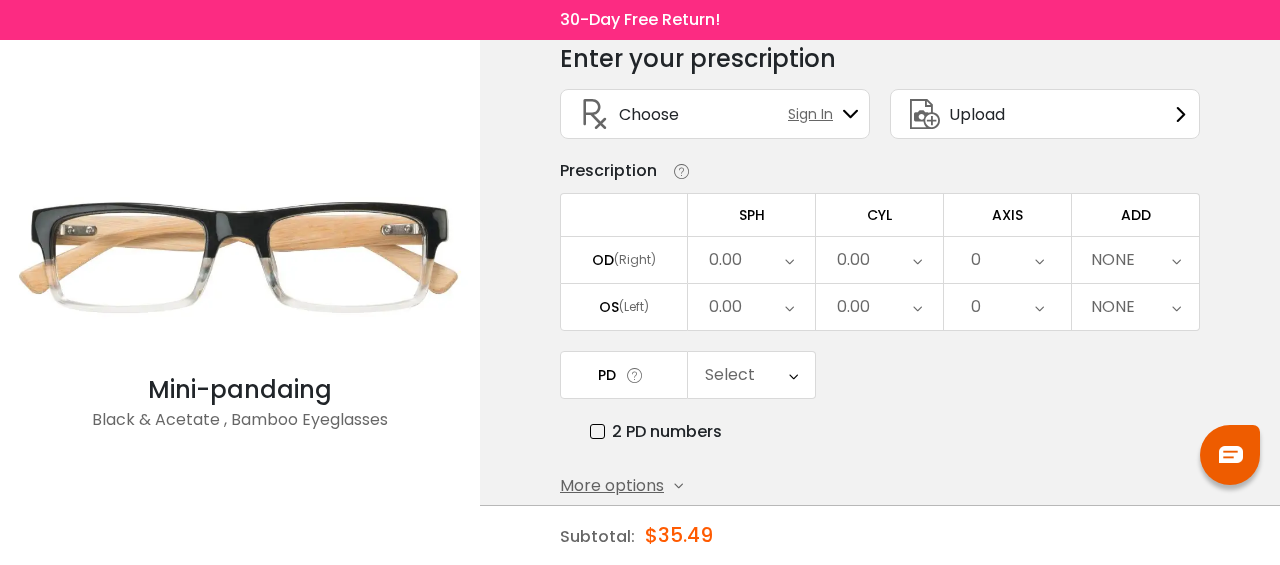 scroll, scrollTop: 97, scrollLeft: 0, axis: vertical 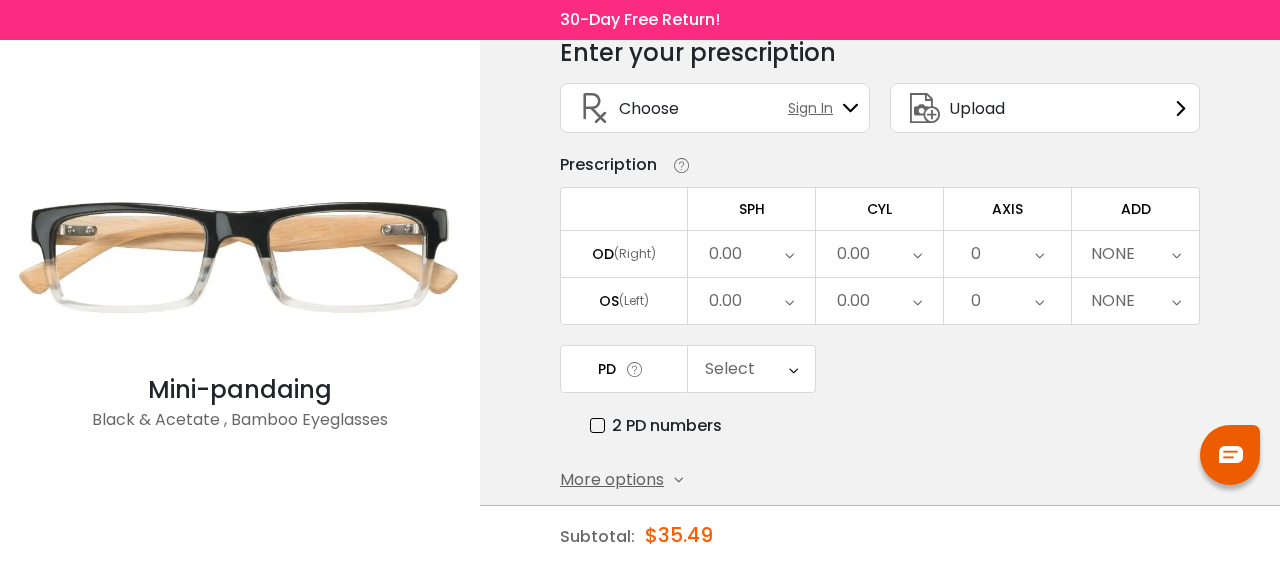 click on "(Right)" at bounding box center [635, 254] 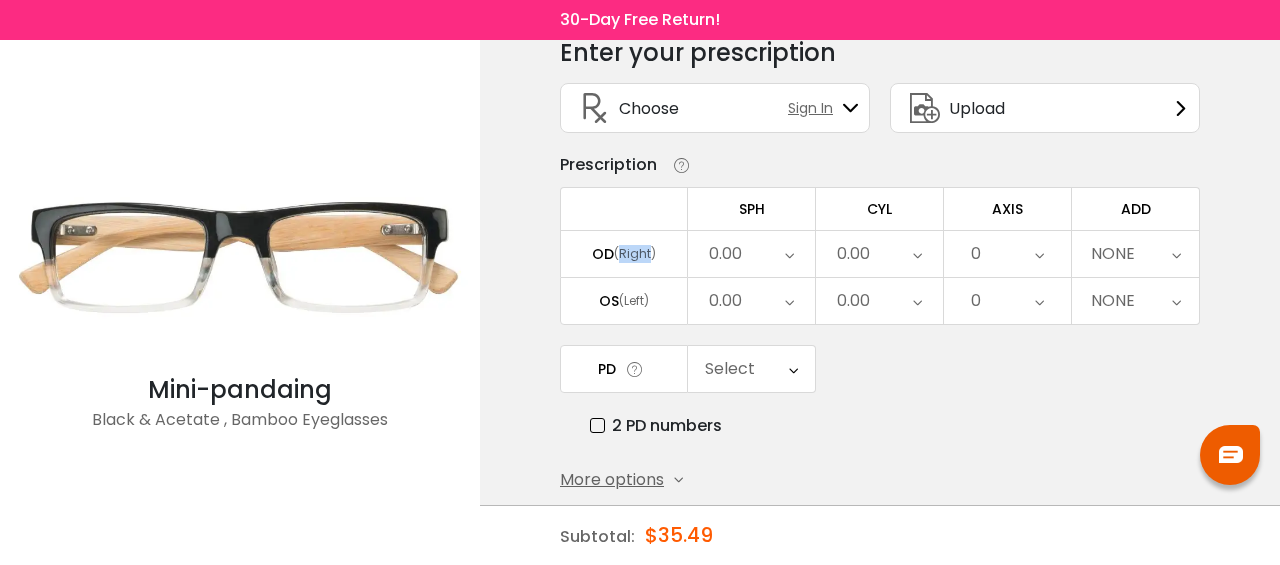 click on "(Right)" at bounding box center [635, 254] 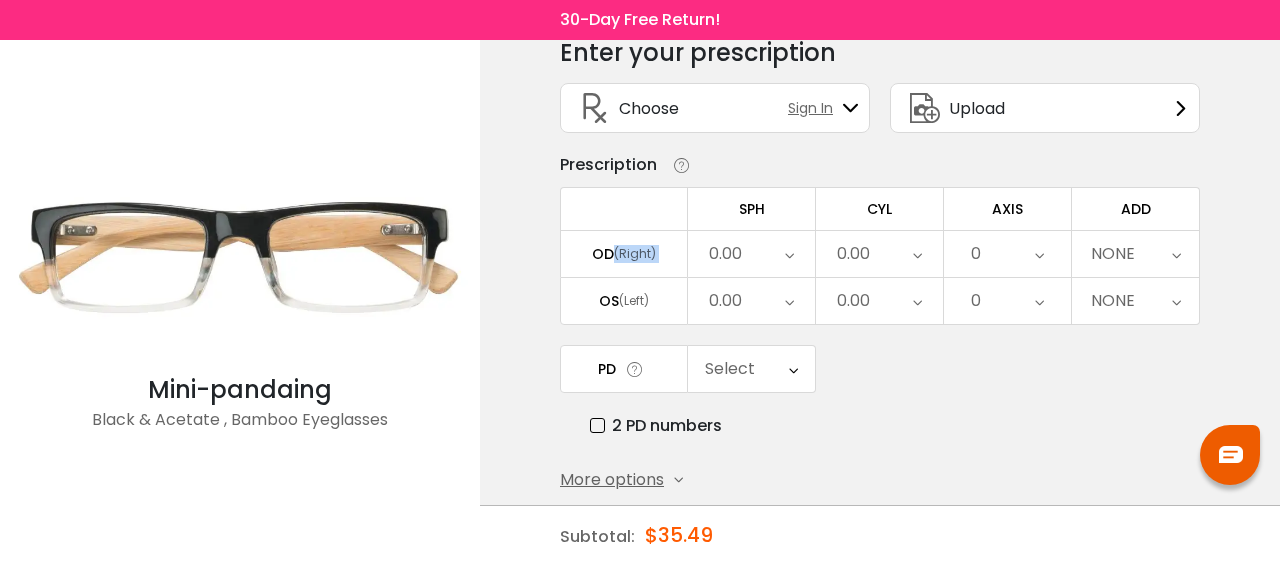 click on "(Right)" at bounding box center [635, 254] 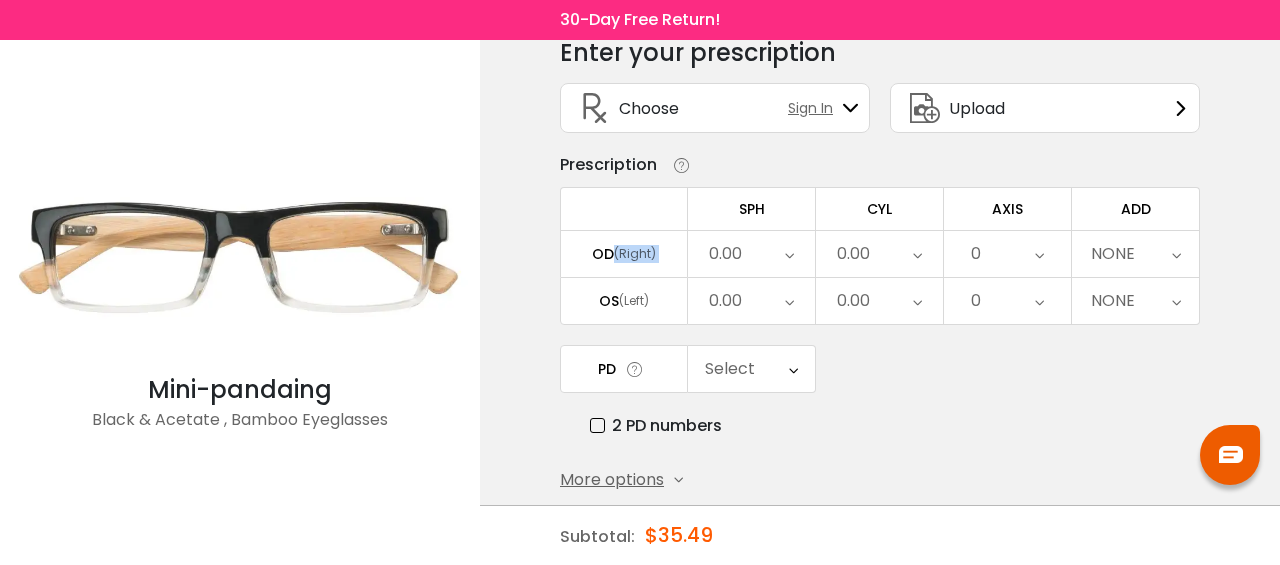 click on "2 PD numbers" at bounding box center [656, 425] 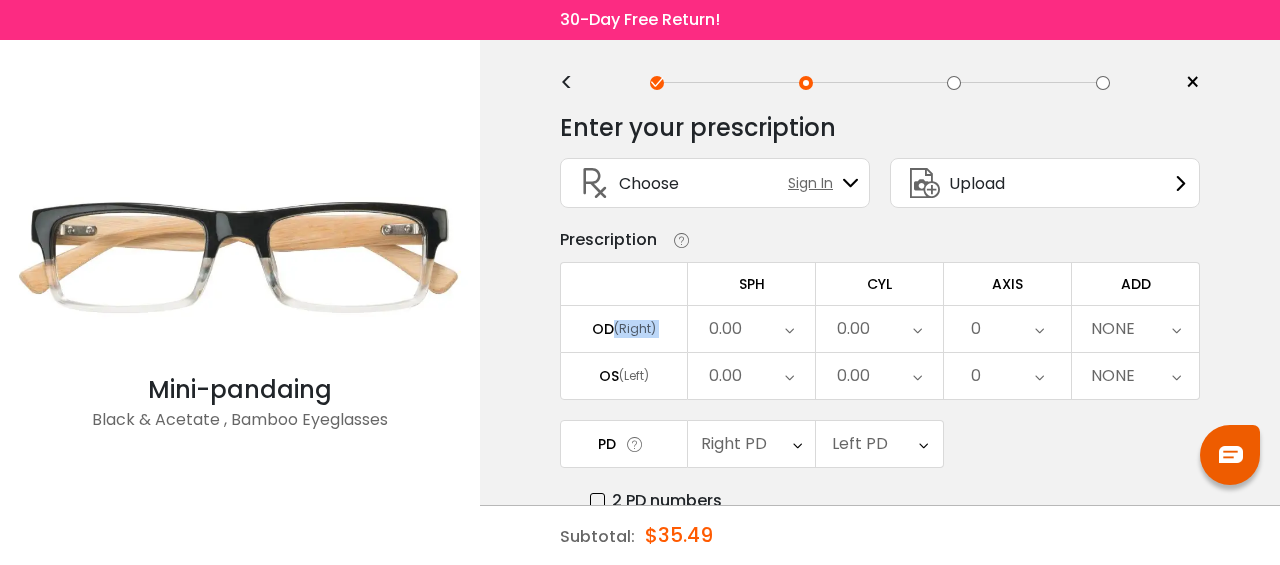 scroll, scrollTop: 0, scrollLeft: 0, axis: both 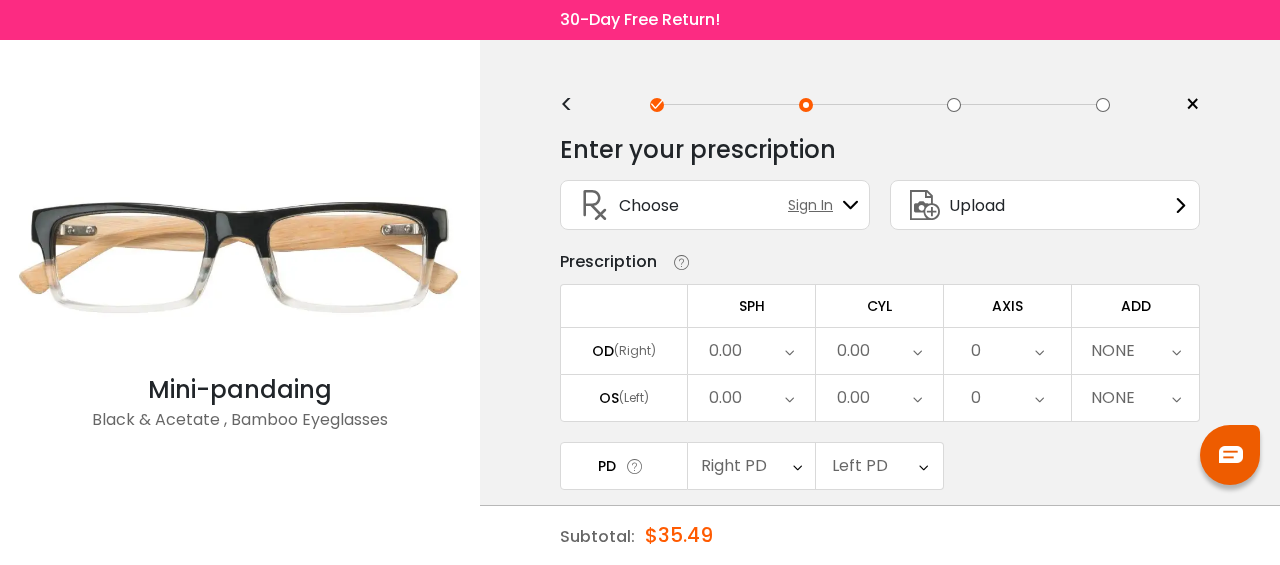 click on "Upload" at bounding box center [977, 205] 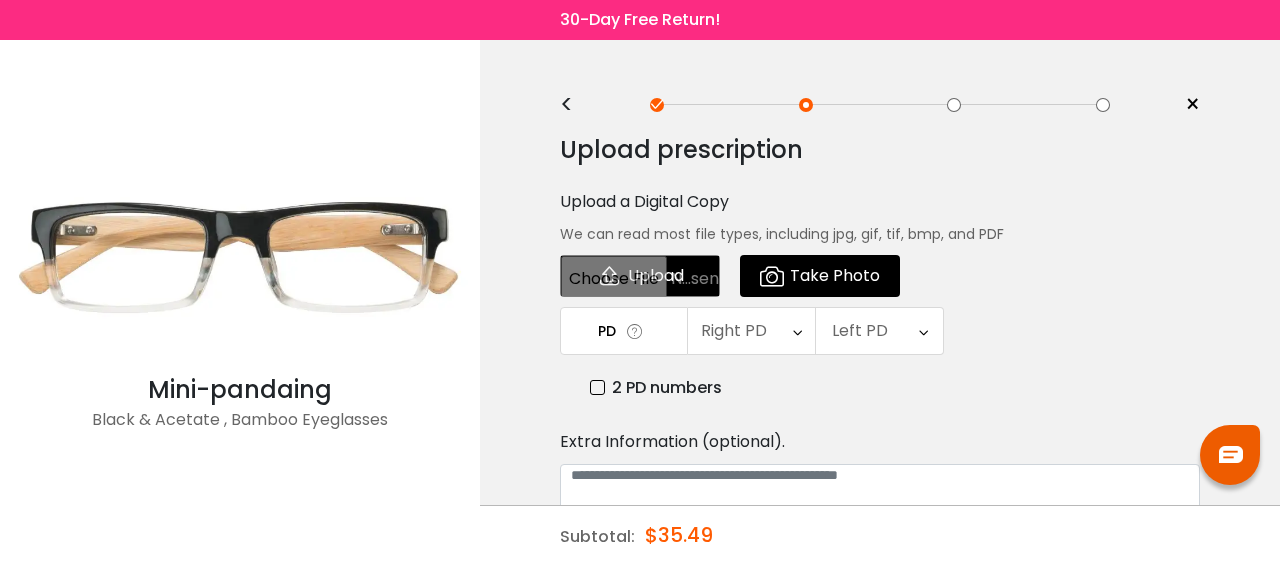 click at bounding box center [640, 276] 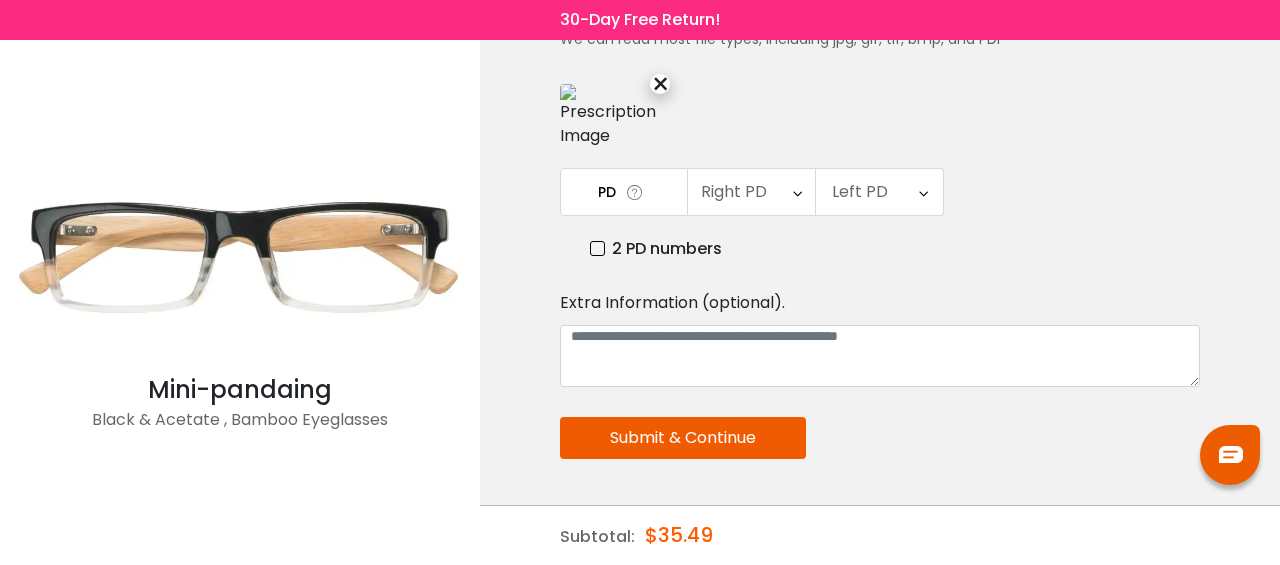 scroll, scrollTop: 180, scrollLeft: 0, axis: vertical 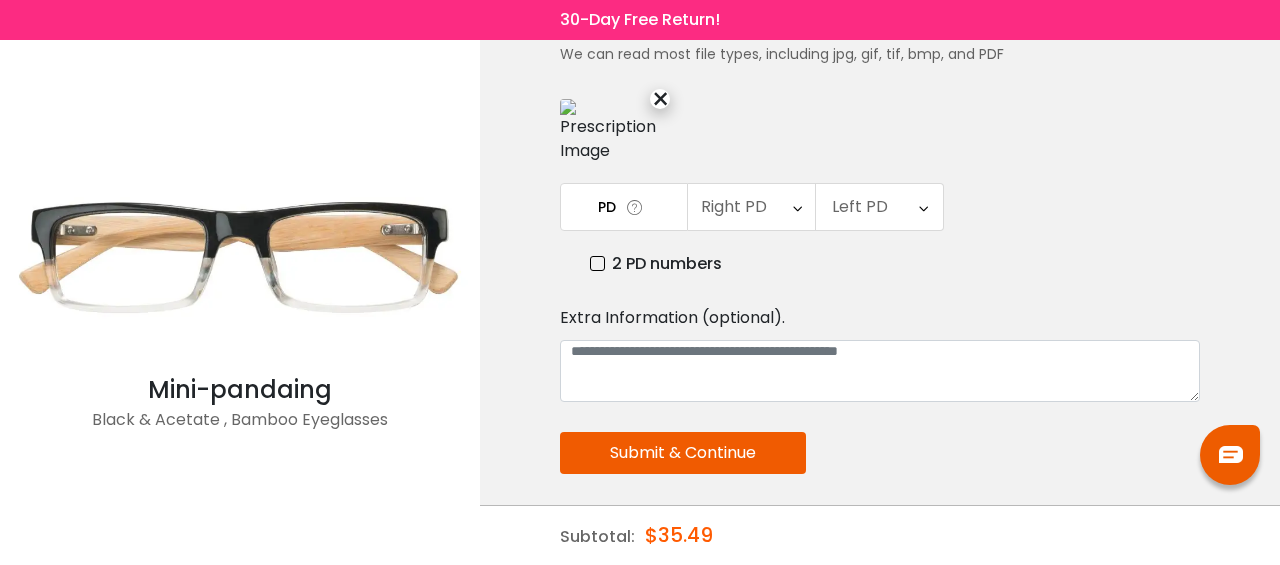 click on "Submit & Continue" at bounding box center (683, 453) 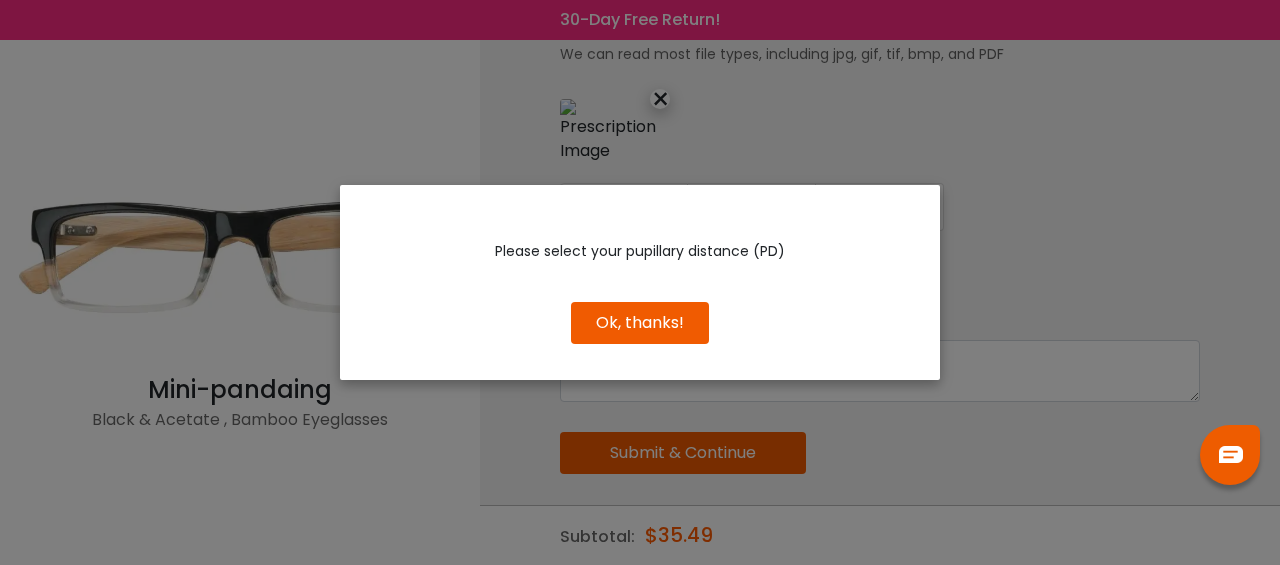 drag, startPoint x: 714, startPoint y: 366, endPoint x: 705, endPoint y: 359, distance: 11.401754 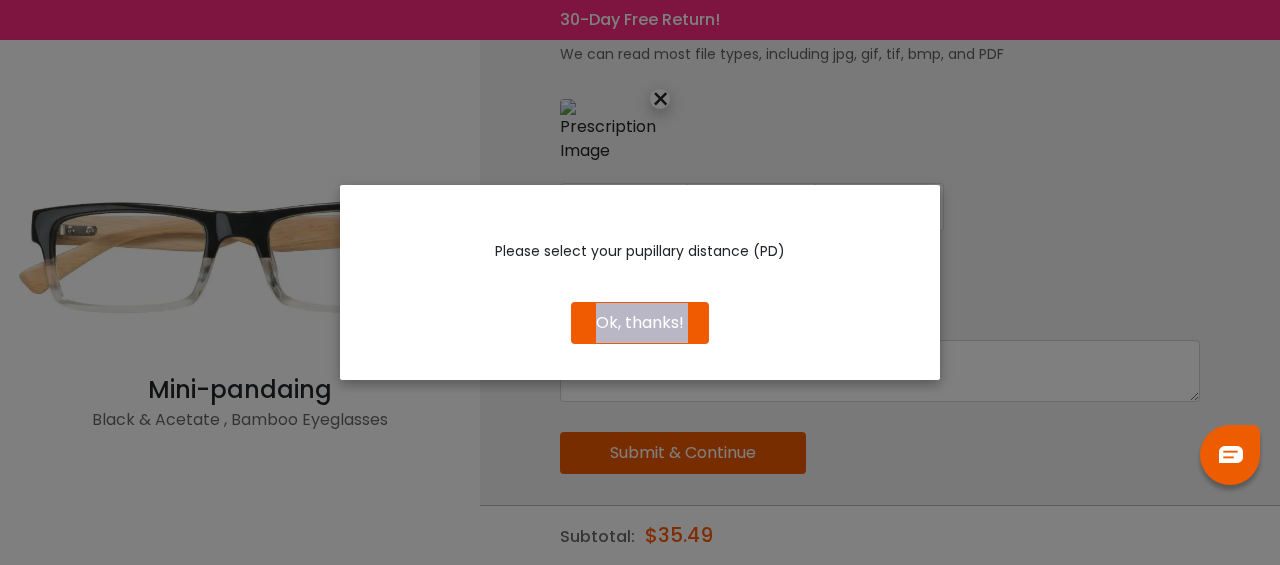 drag, startPoint x: 705, startPoint y: 359, endPoint x: 803, endPoint y: 263, distance: 137.186 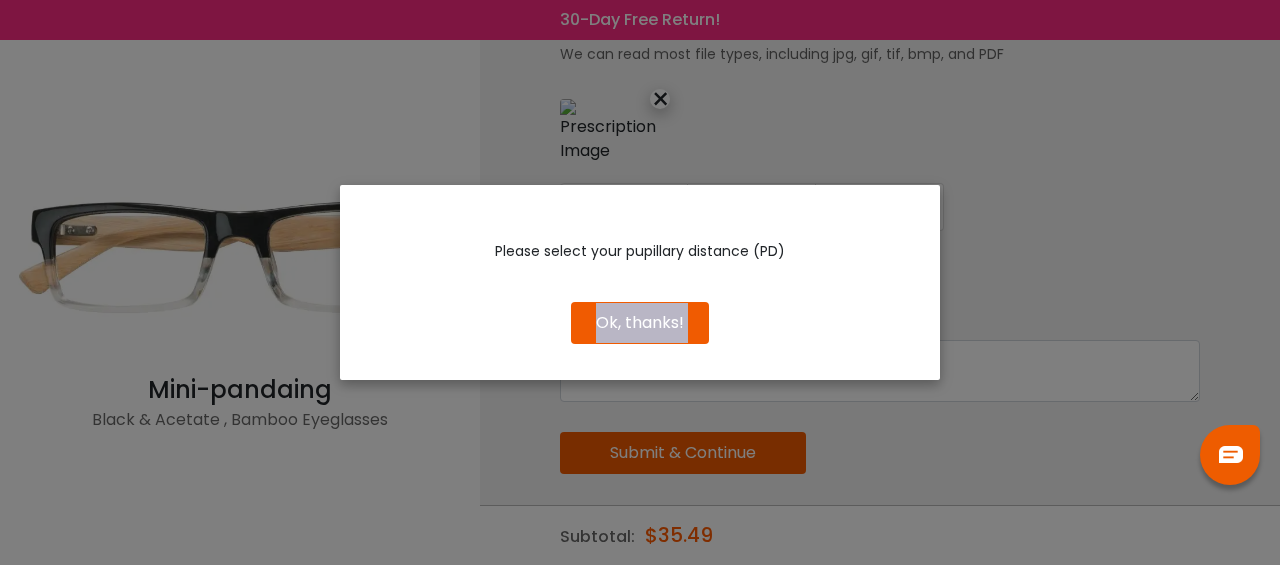 click on "Ok, thanks!" at bounding box center (640, 323) 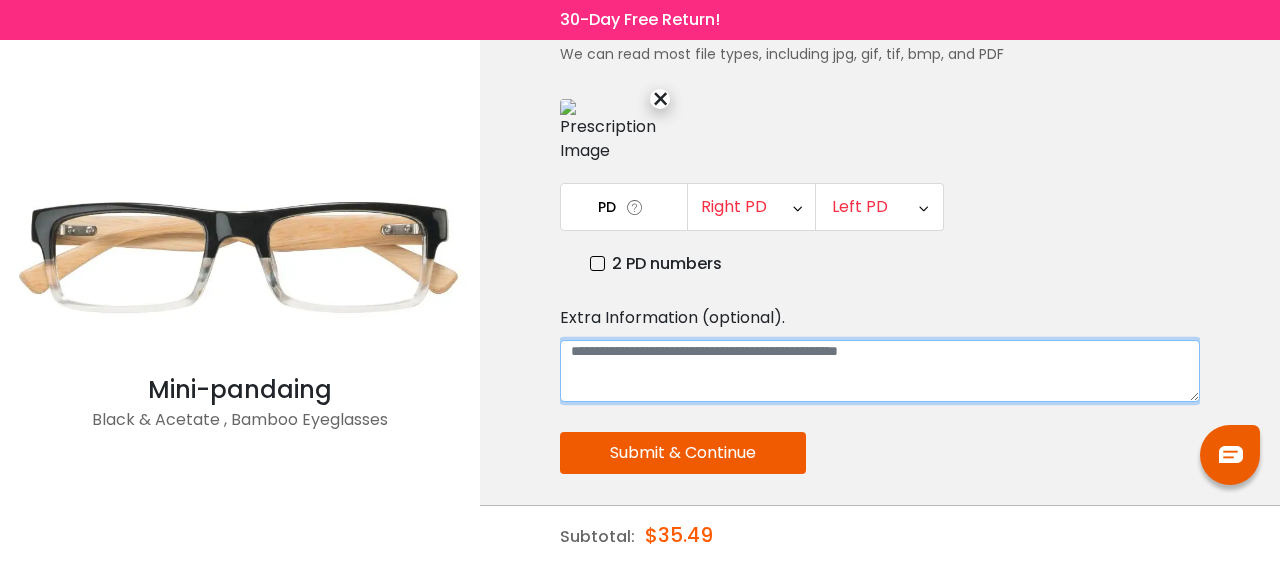 click at bounding box center (880, 371) 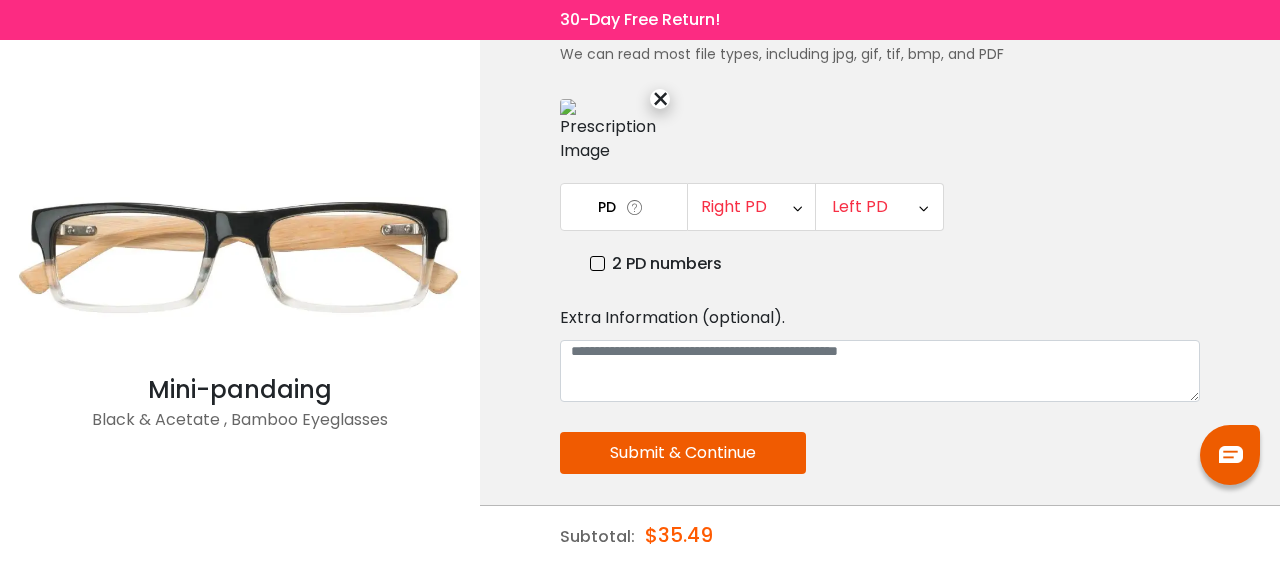 click on "Submit & Continue" at bounding box center [683, 453] 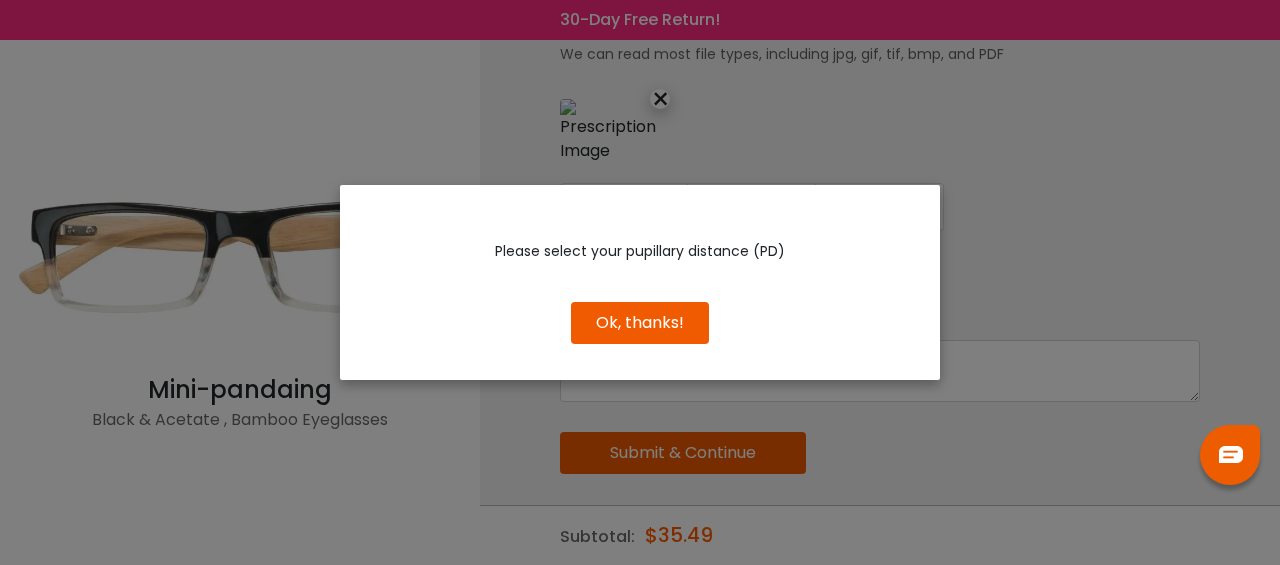 click on "Please select your pupillary distance (PD)
Use Previous
Keep New
Edit
Continue
Edit
Continue
Ok, thanks!" at bounding box center [640, 282] 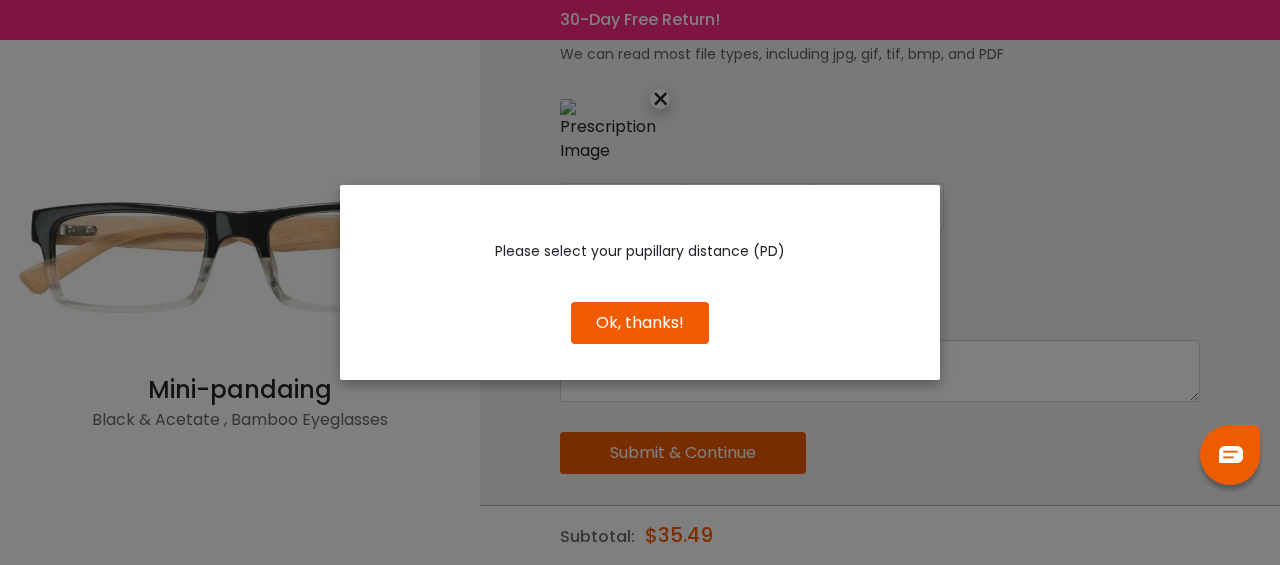 scroll, scrollTop: 192, scrollLeft: 0, axis: vertical 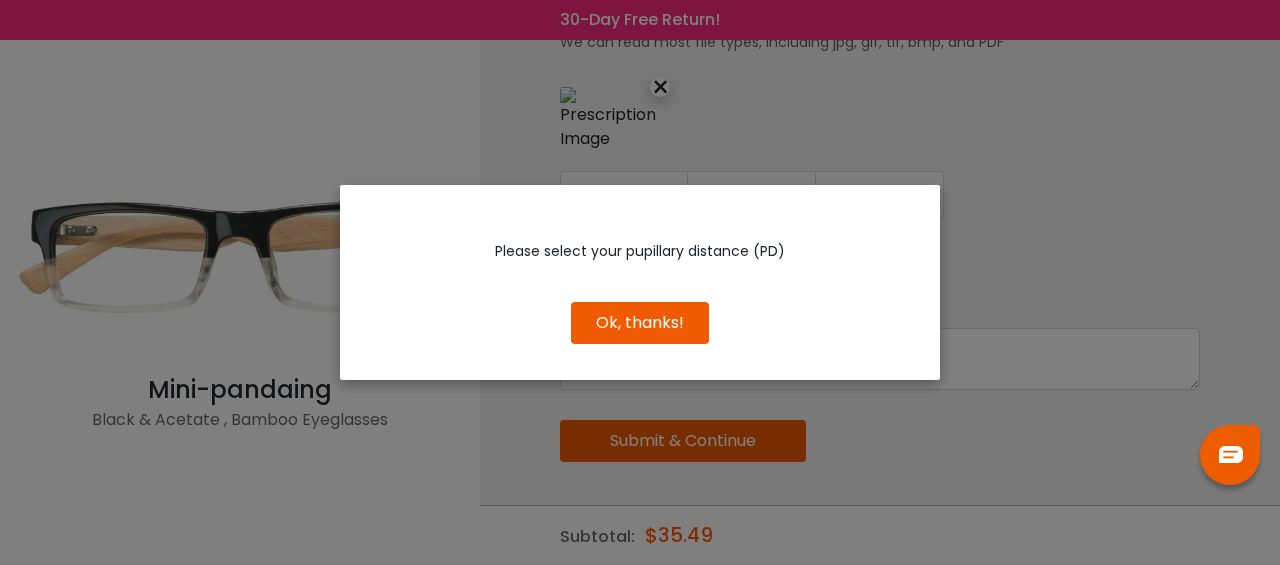 click on "Please select your pupillary distance (PD)
Use Previous
Keep New
Edit
Continue
Edit
Continue
Ok, thanks!" at bounding box center [640, 292] 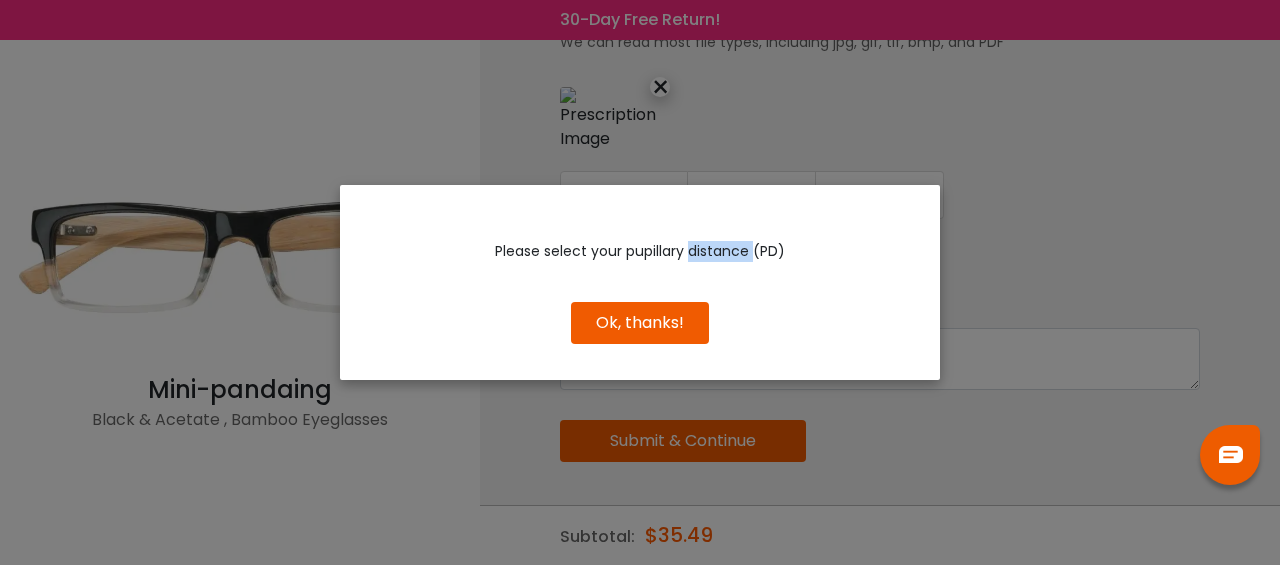 click on "Please select your pupillary distance (PD)
Use Previous
Keep New
Edit
Continue
Edit
Continue
Ok, thanks!" at bounding box center [640, 282] 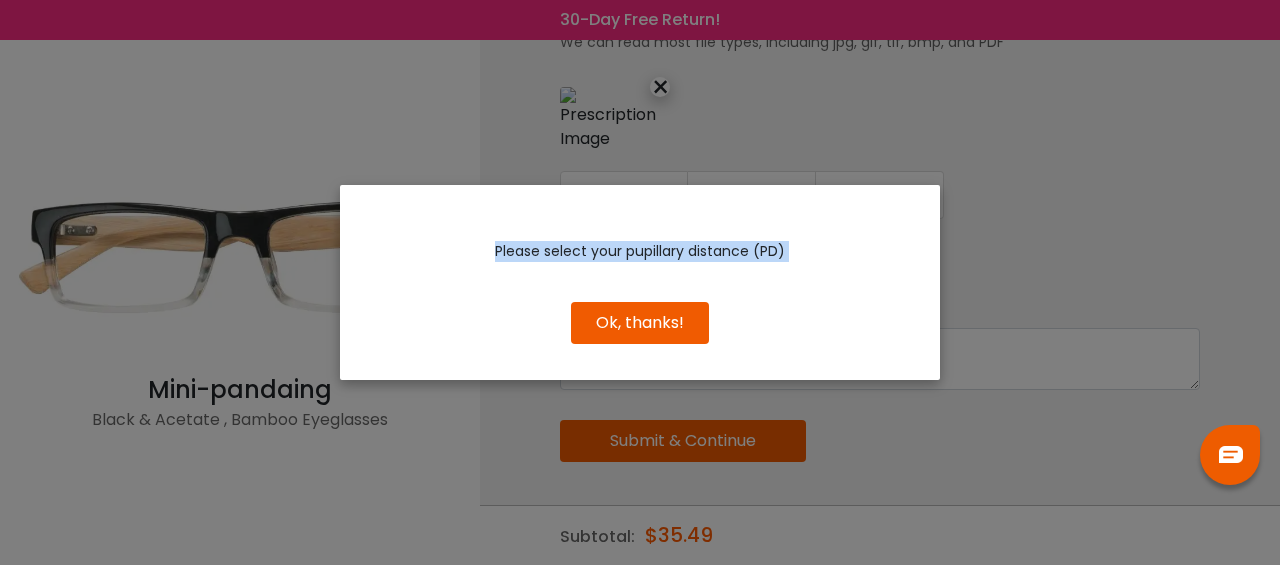 click on "Please select your pupillary distance (PD)
Use Previous
Keep New
Edit
Continue
Edit
Continue
Ok, thanks!" at bounding box center [640, 282] 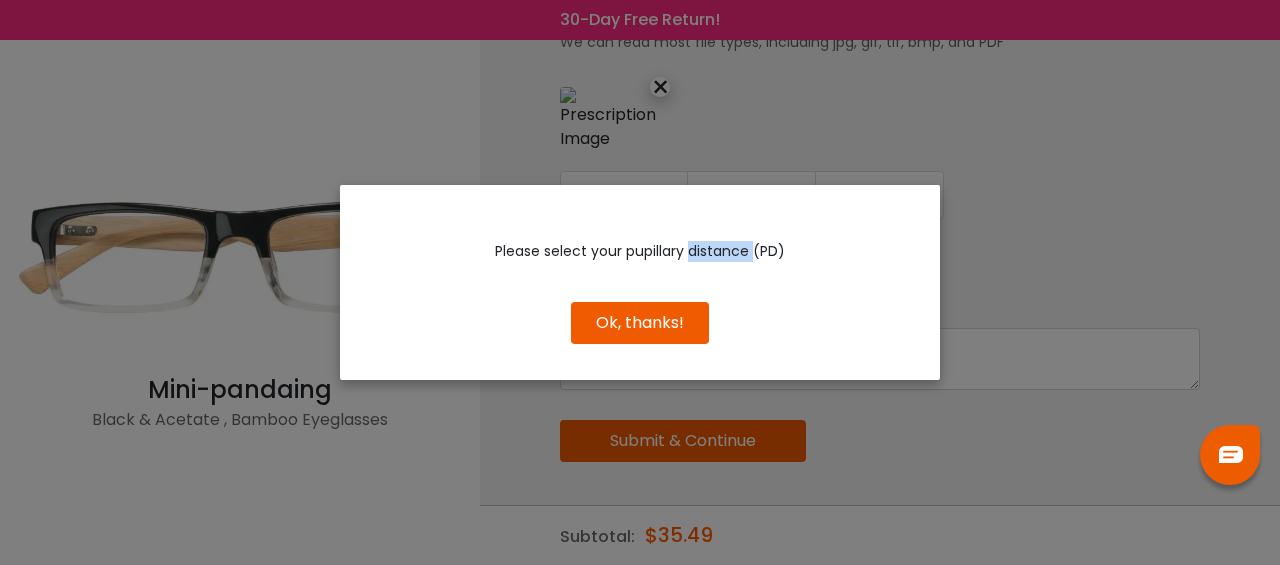 click on "Please select your pupillary distance (PD)
Use Previous
Keep New
Edit
Continue
Edit
Continue
Ok, thanks!" at bounding box center (640, 282) 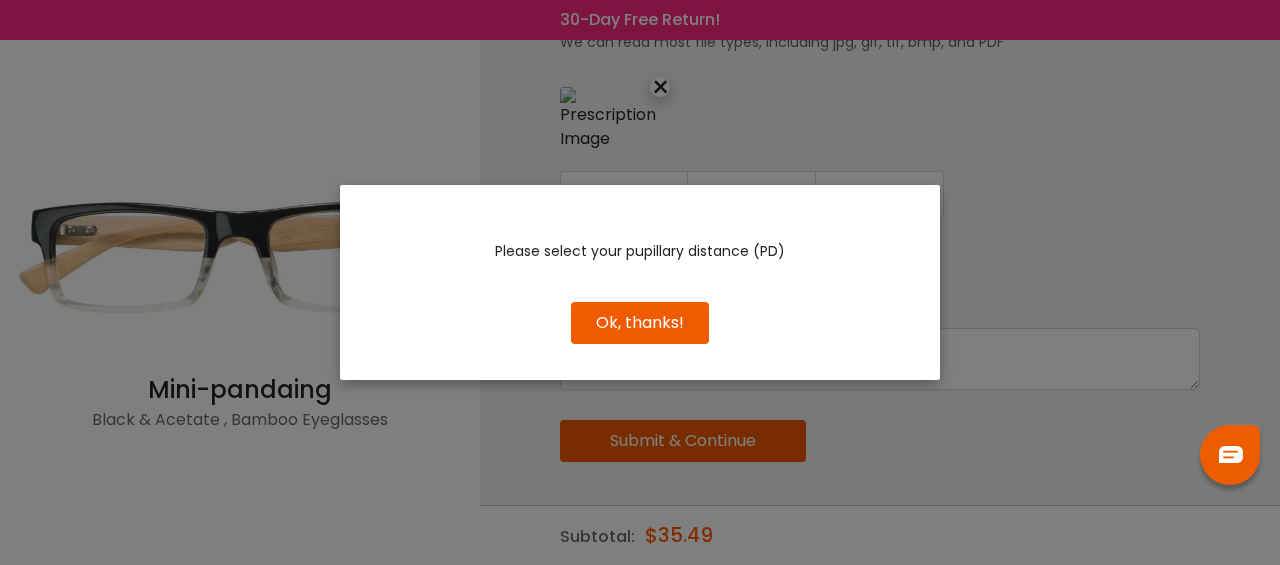 click on "Ok, thanks!" at bounding box center (640, 323) 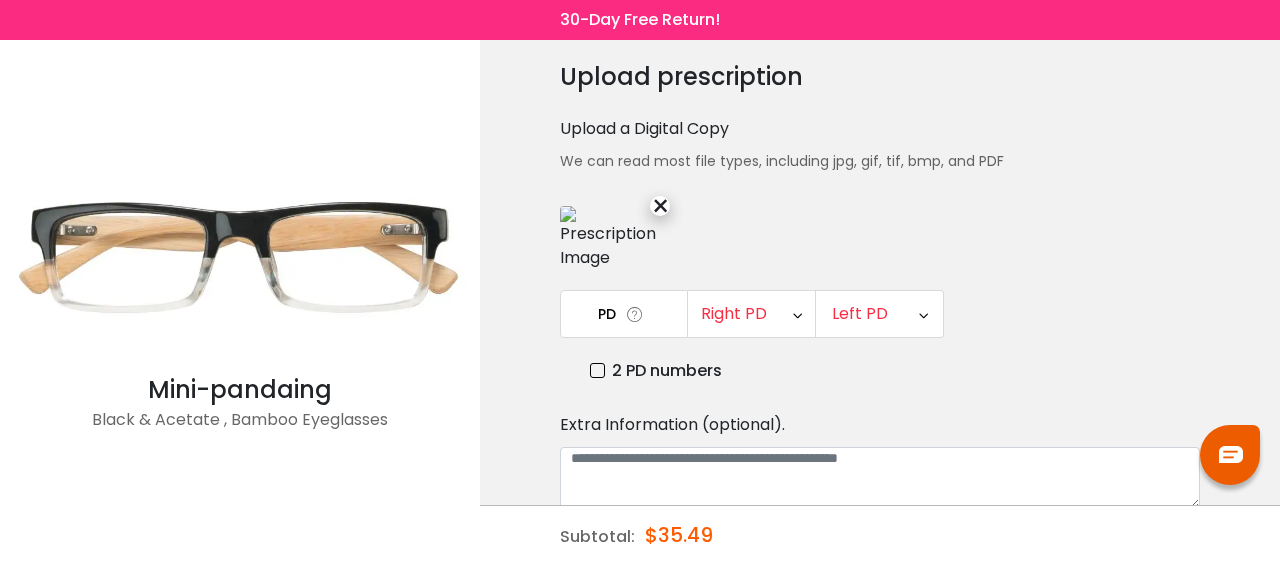 scroll, scrollTop: 72, scrollLeft: 0, axis: vertical 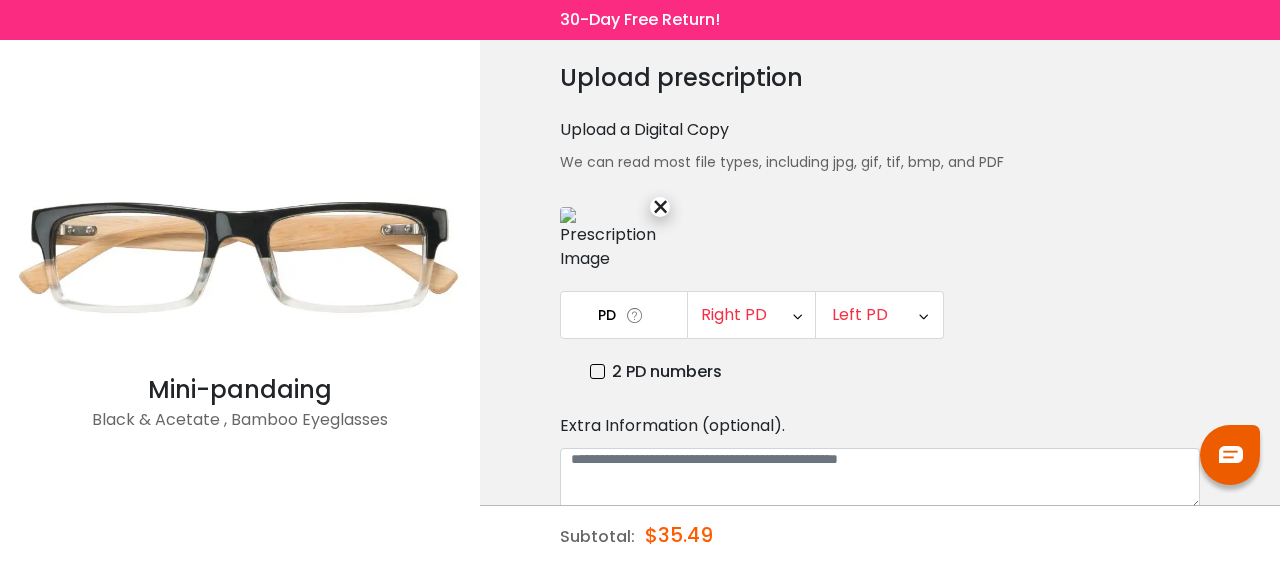 click on "Right PD" at bounding box center [751, 315] 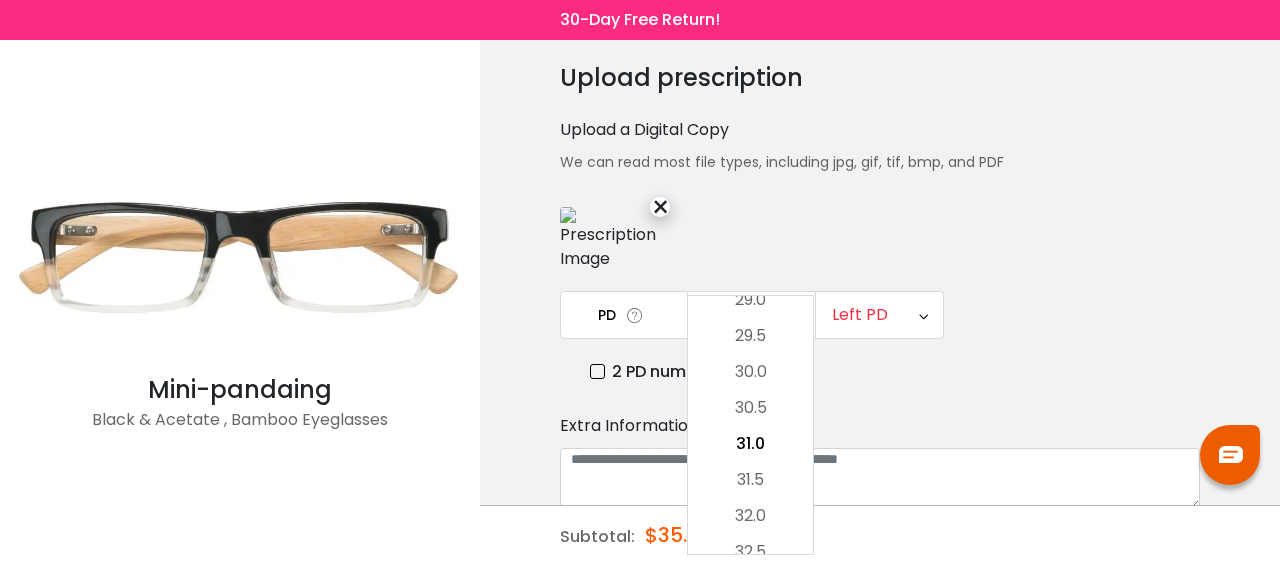click on "29.5" at bounding box center [750, 336] 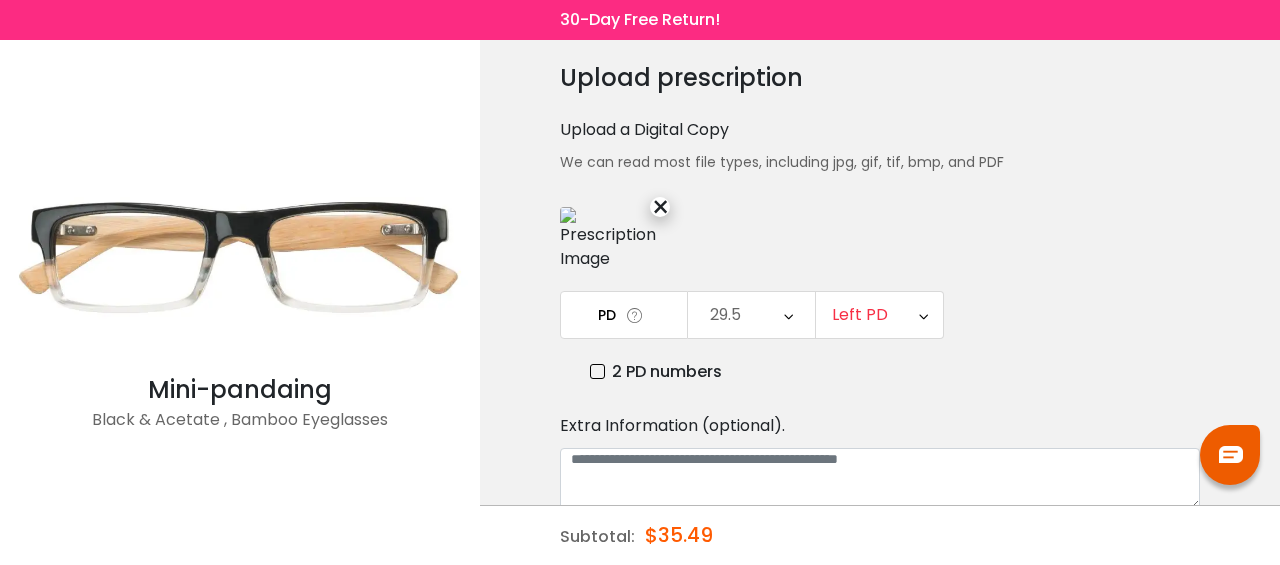 click at bounding box center [610, 239] 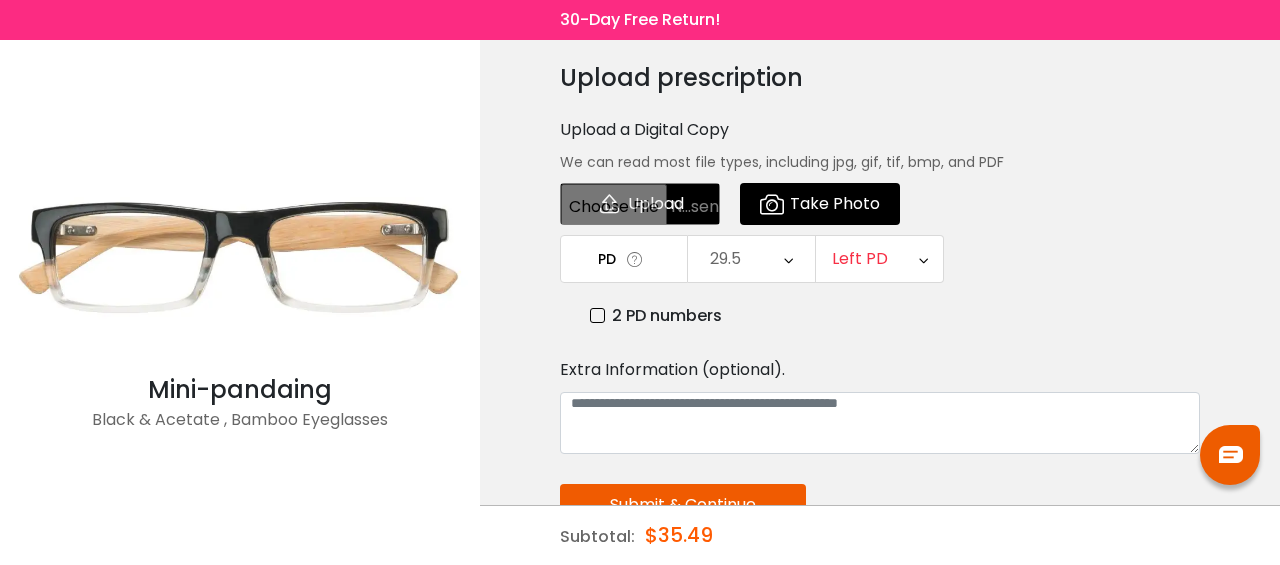click at bounding box center [640, 204] 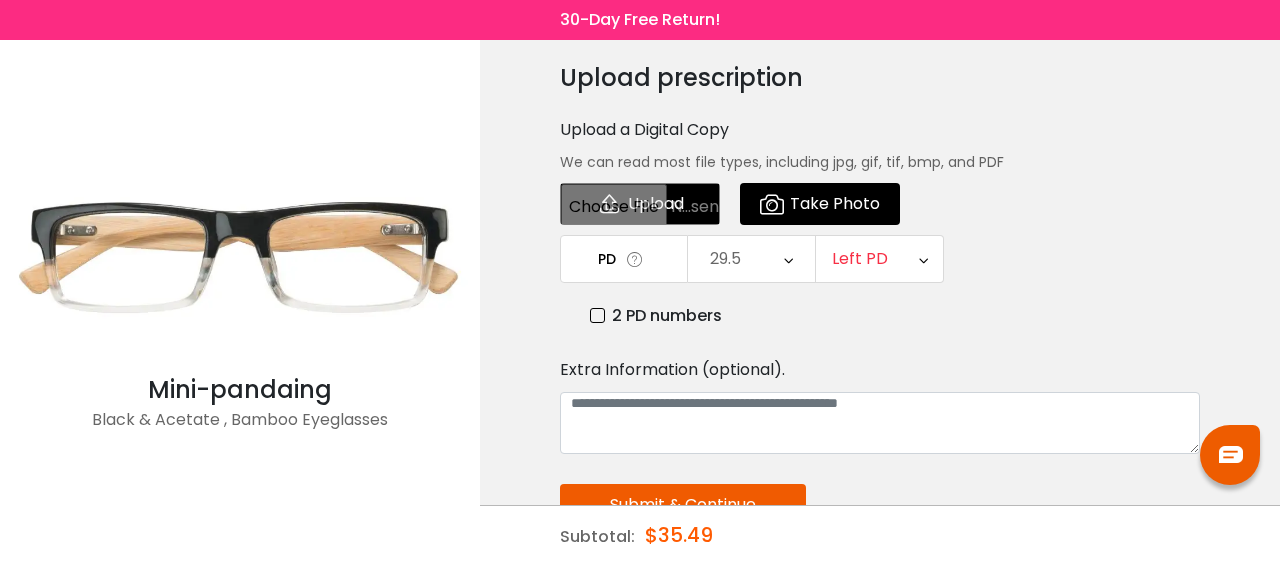 type on "**********" 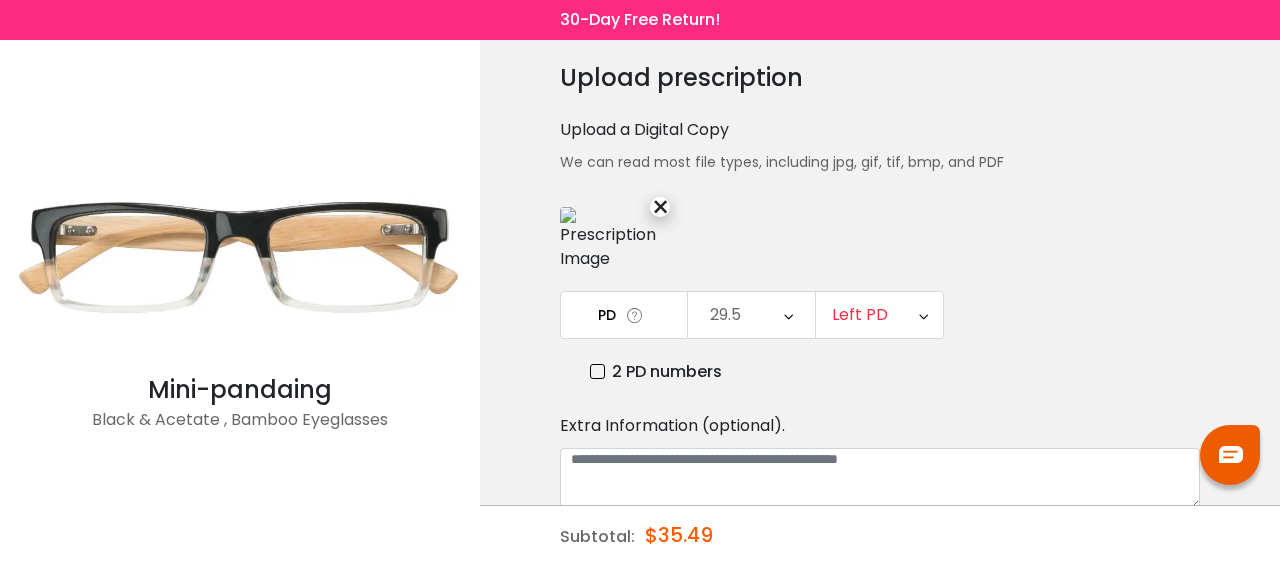 click on "×" at bounding box center (660, 207) 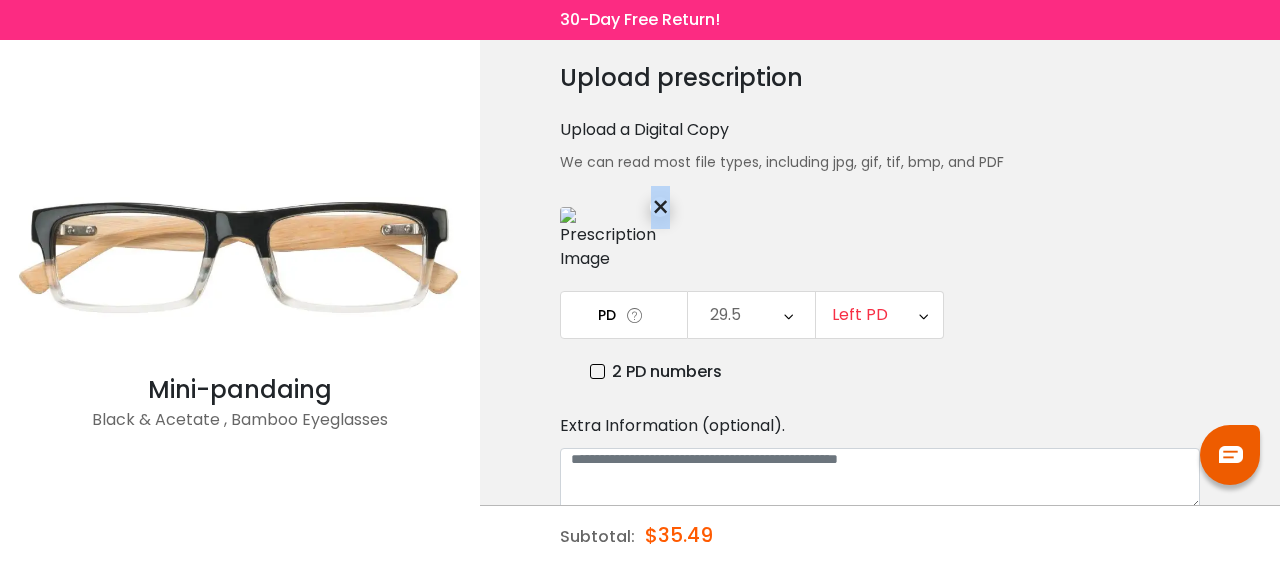 click on "×" at bounding box center [660, 207] 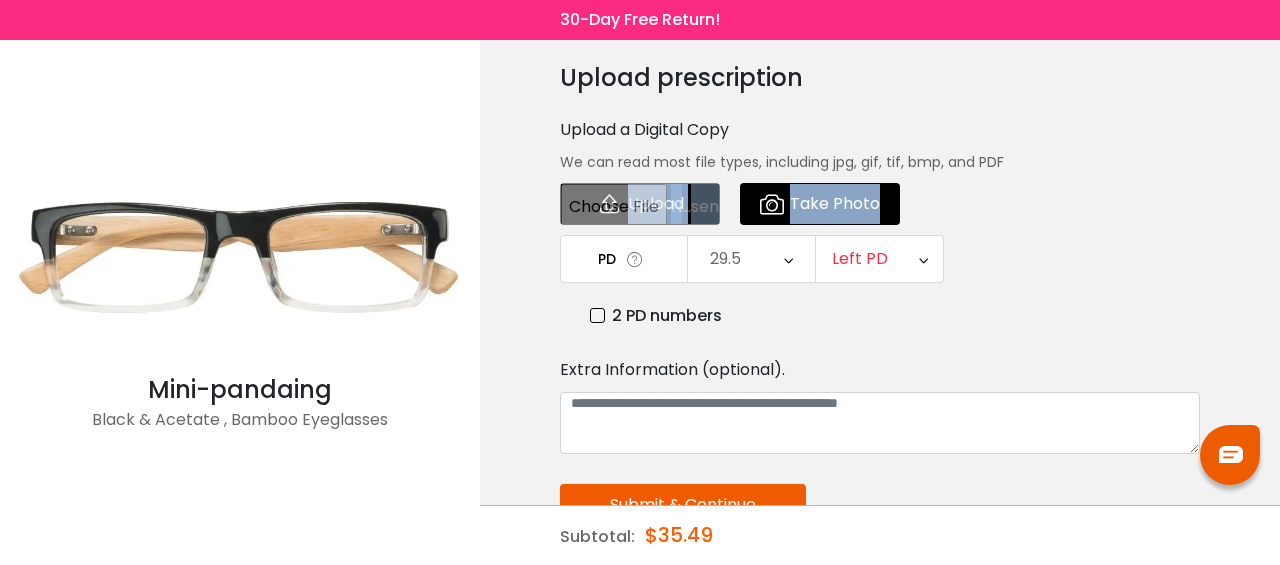 click at bounding box center [640, 204] 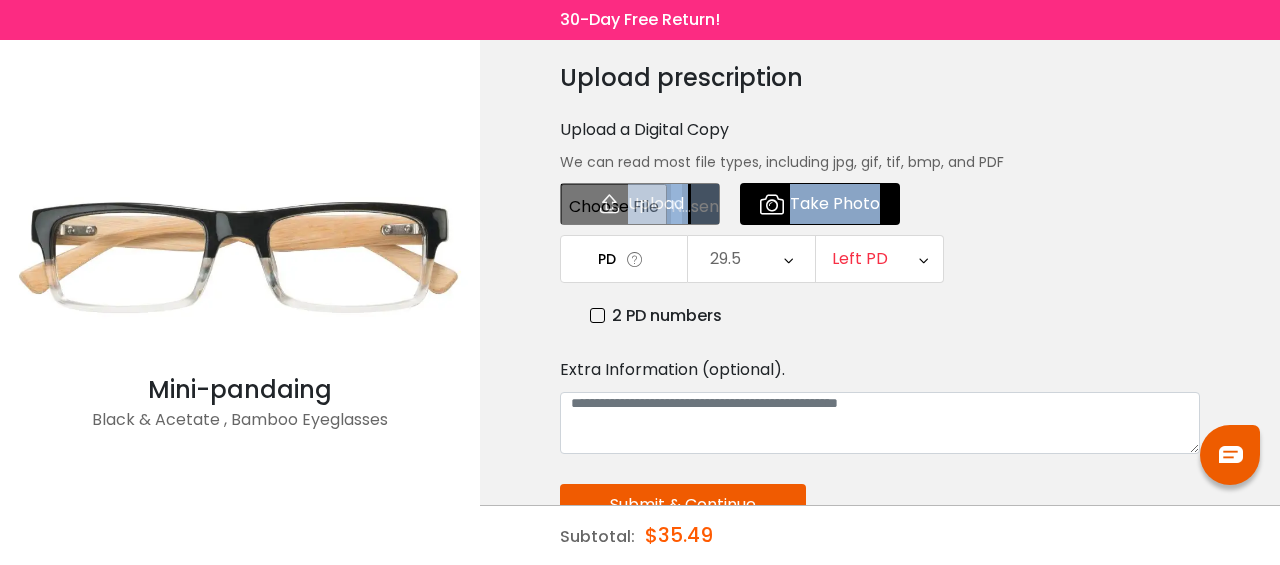 type on "**********" 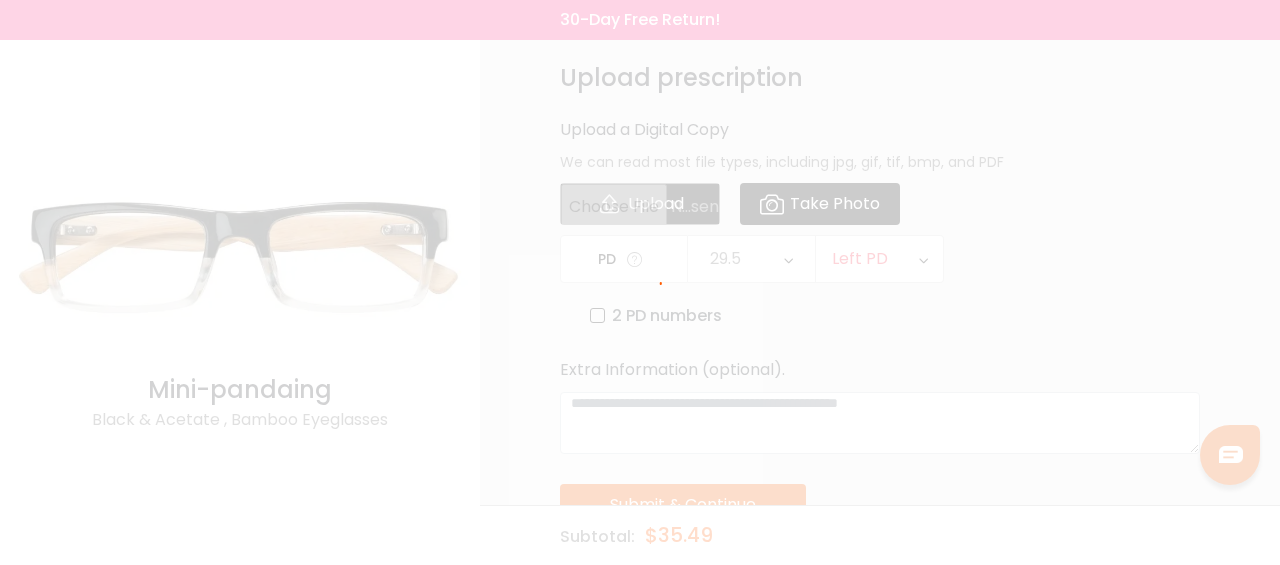 click at bounding box center [640, 282] 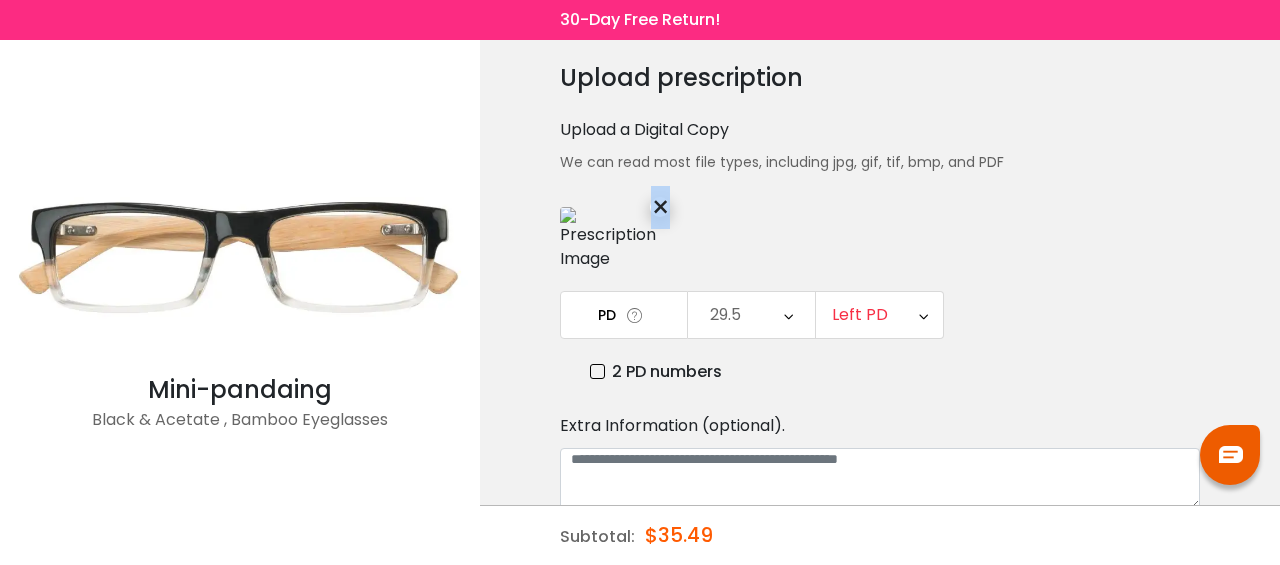click on "×" at bounding box center [660, 207] 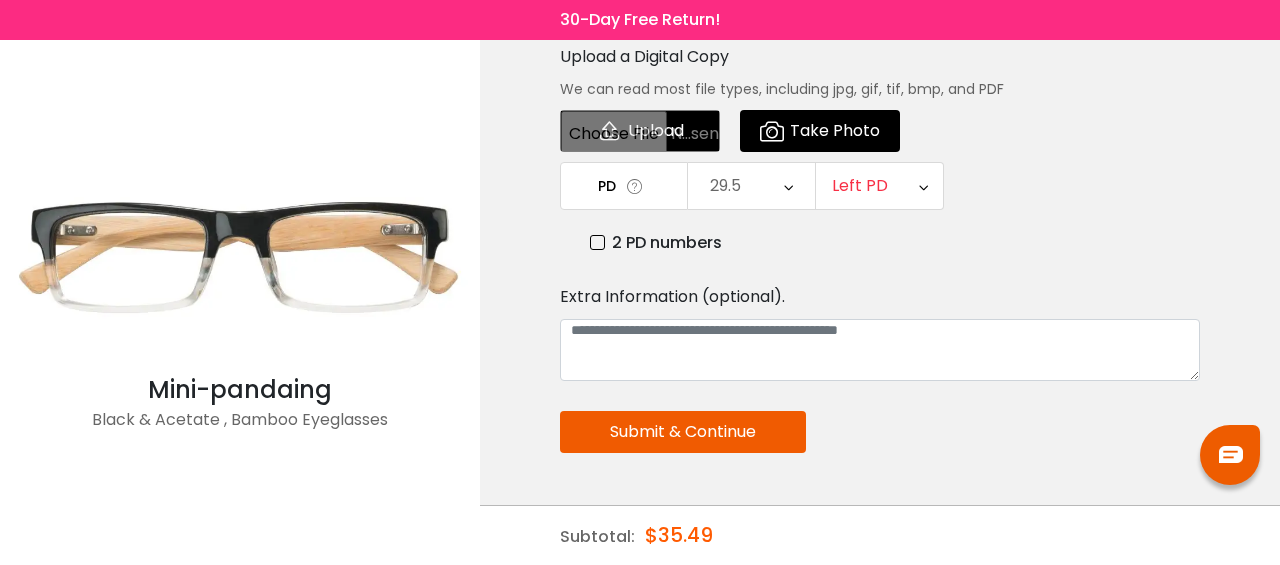 scroll, scrollTop: 75, scrollLeft: 0, axis: vertical 